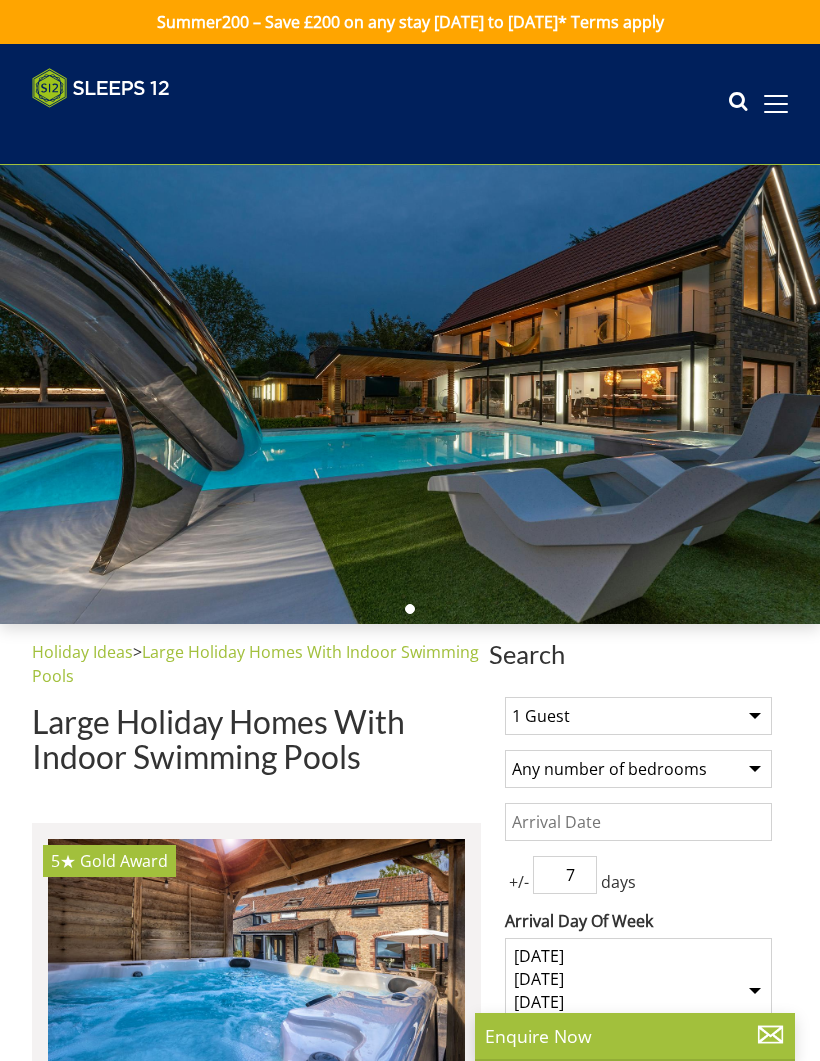 select 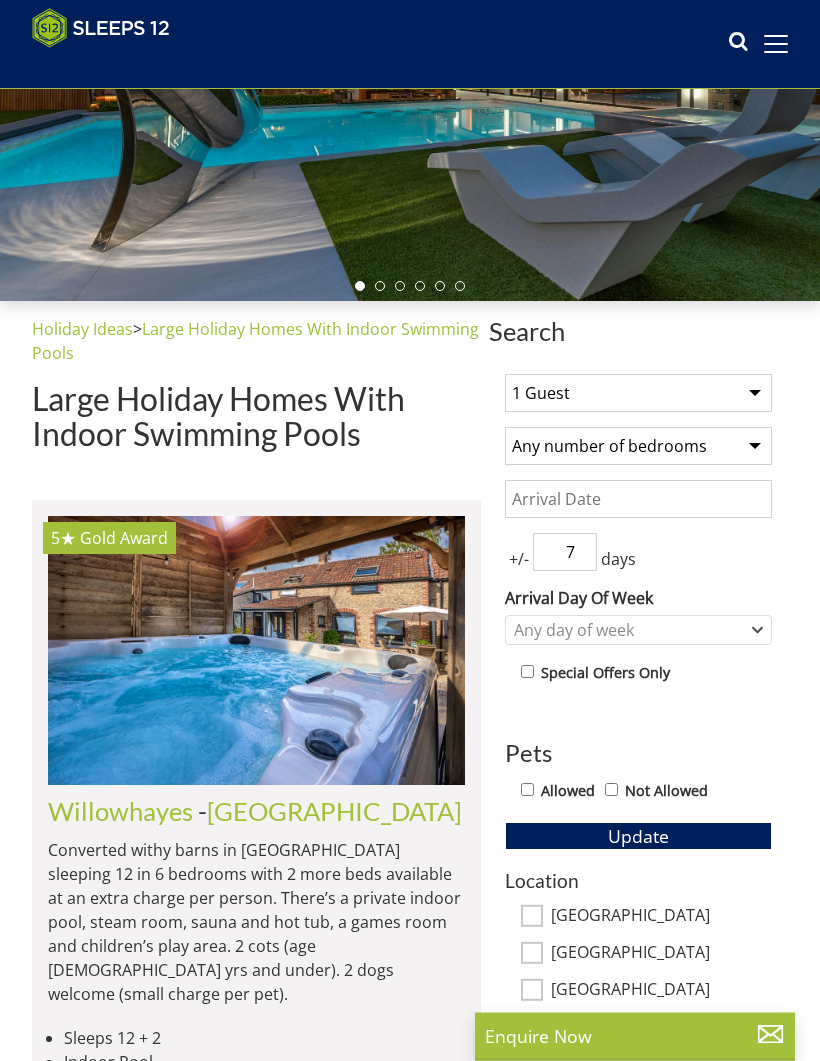scroll, scrollTop: 274, scrollLeft: 0, axis: vertical 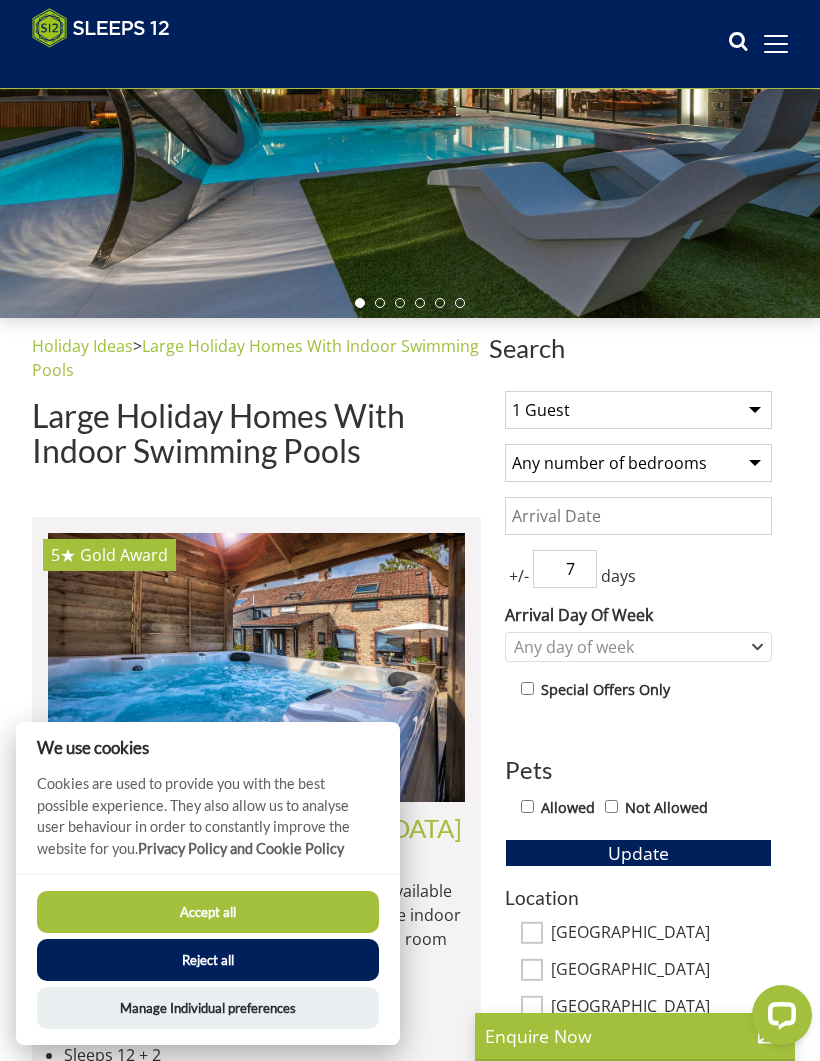 click on "Date" at bounding box center [638, 516] 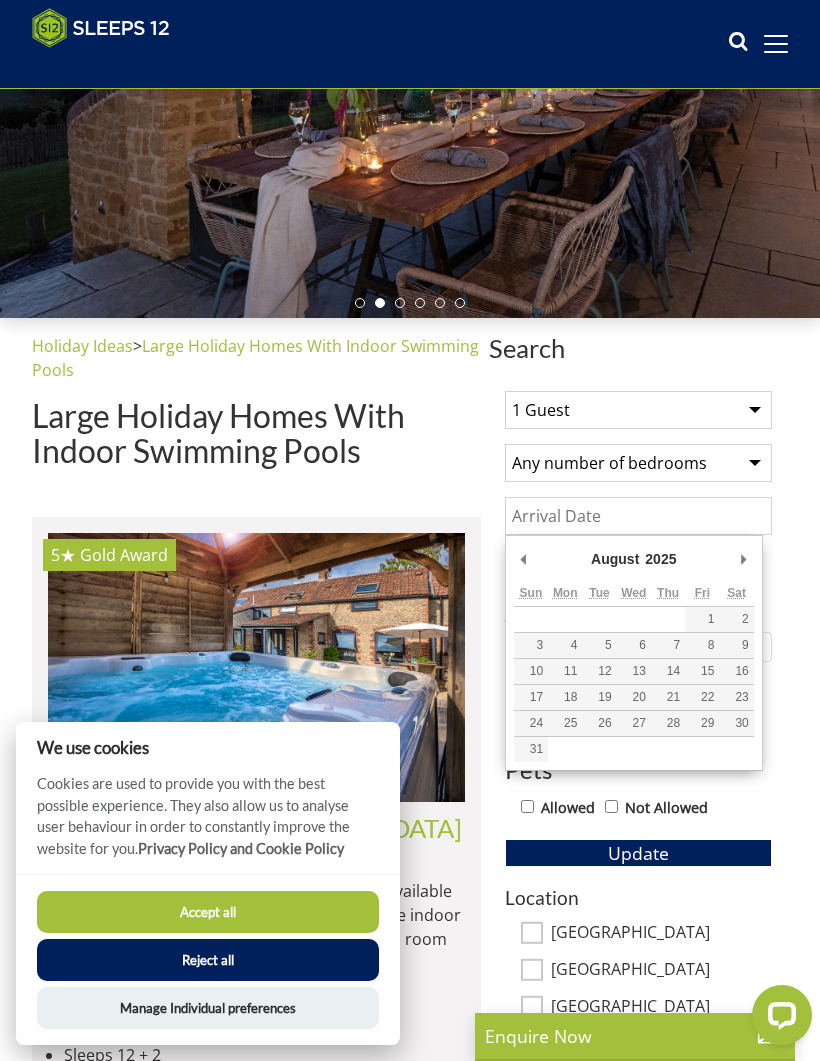 type on "09/08/2025" 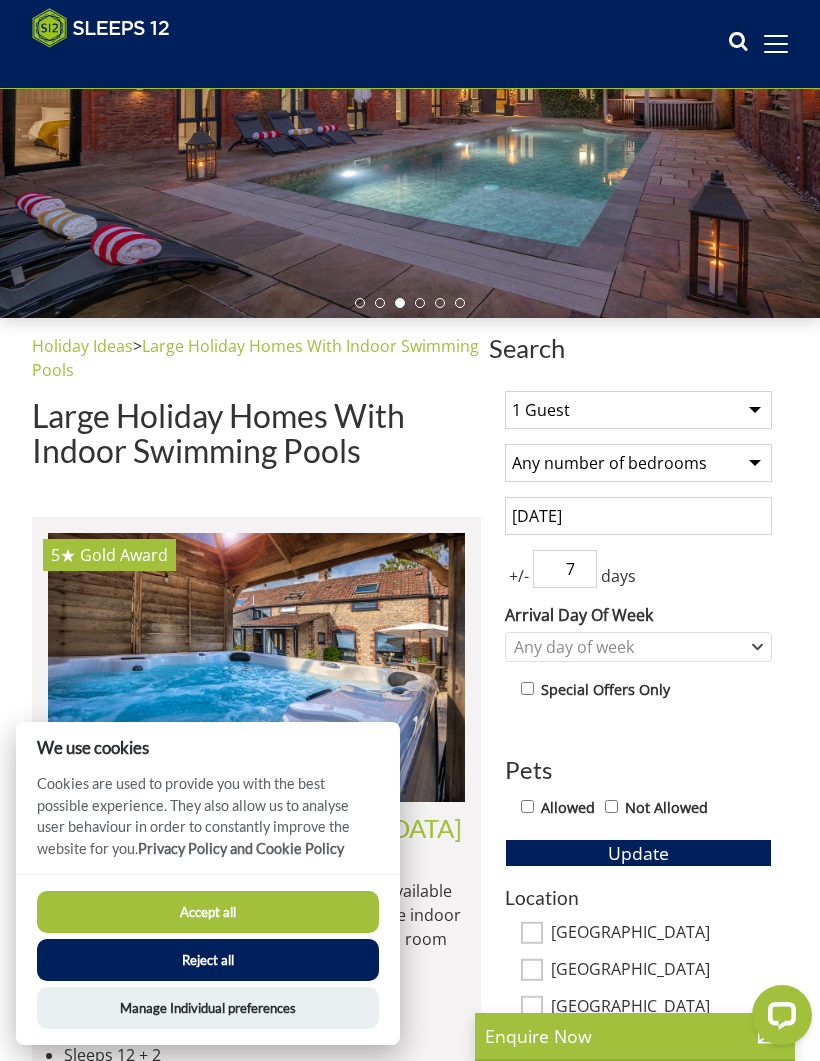 click on "7" at bounding box center (565, 569) 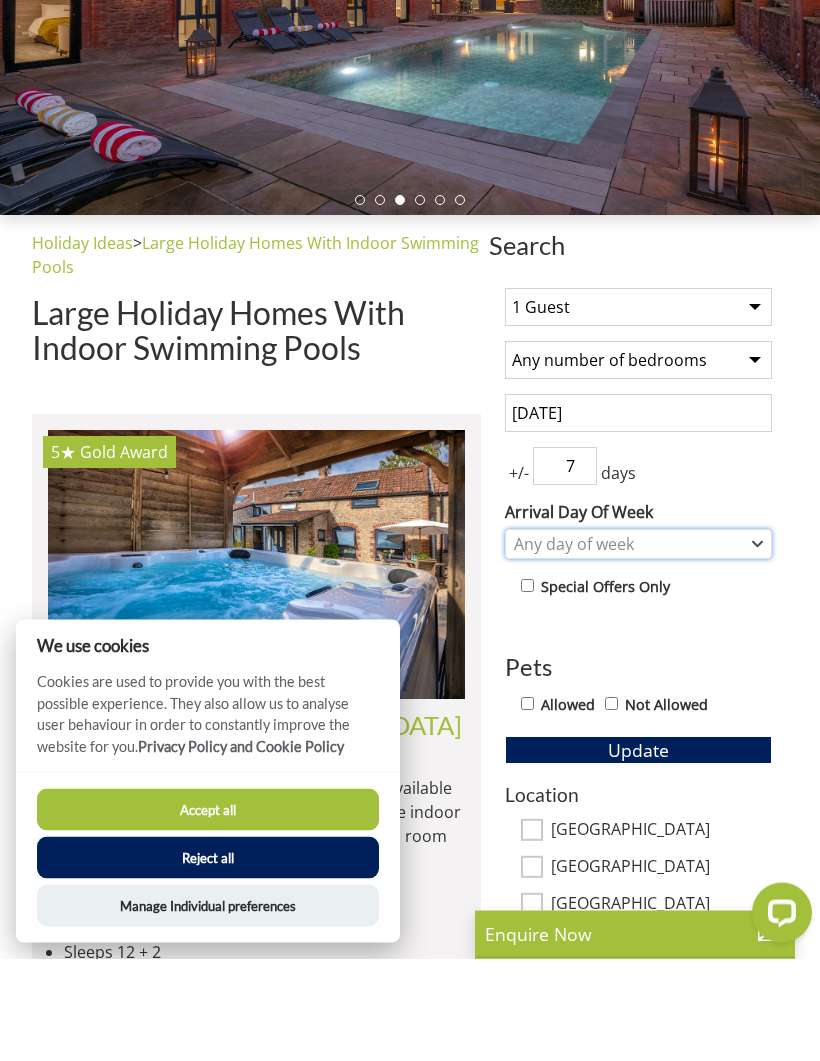 click on "Any day of week" at bounding box center [638, 647] 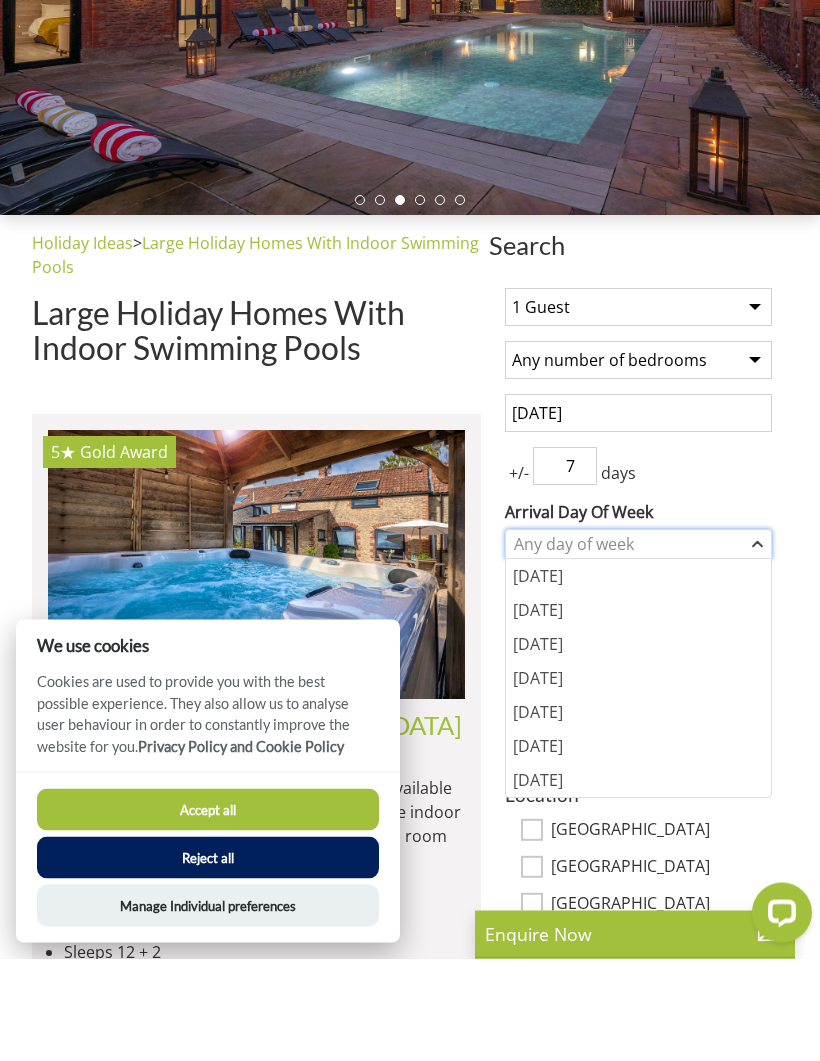 scroll, scrollTop: 377, scrollLeft: 0, axis: vertical 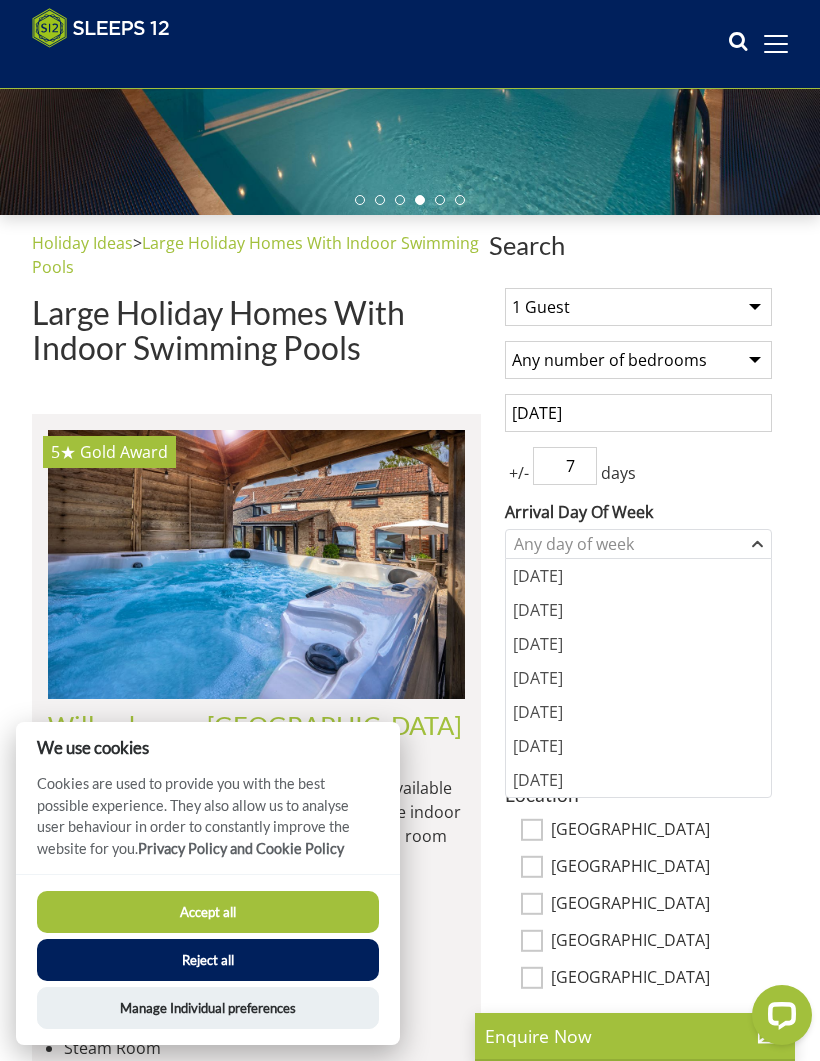 click on "1 Guest
2 Guests
3 Guests
4 Guests
5 Guests
6 Guests
7 Guests
8 Guests
9 Guests
10 Guests
11 Guests
12 Guests
13 Guests
14 Guests
15 Guests
16 Guests
17 Guests
18 Guests
19 Guests
20 Guests
21 Guests
22 Guests
23 Guests
24 Guests
25 Guests
26 Guests
27 Guests
28 Guests
29 Guests
30 Guests
31 Guests
32 Guests
33 Guests
34 Guests
35 Guests
36 Guests
37 Guests
38 Guests
39 Guests
40 Guests
41 Guests
42 Guests
43 Guests
44 Guests
45 Guests
46 Guests
47 Guests
48 Guests
49 Guests
50 Guests
51 Guests
52 Guests
53 Guests
54 Guests
55 Guests
56 Guests
57 Guests
58 Guests
59 Guests
60 Guests
61 Guests
62 Guests
63 Guests
64 Guests
65 Guests
66 Guests
67 Guests
68 Guests
69 Guests
70 Guests
71 Guests
72 Guests
73 Guests
74 Guests
75 Guests
76 Guests
77 Guests
78 Guests
79 Guests
80 Guests
81 Guests
82 Guests" at bounding box center [638, 733] 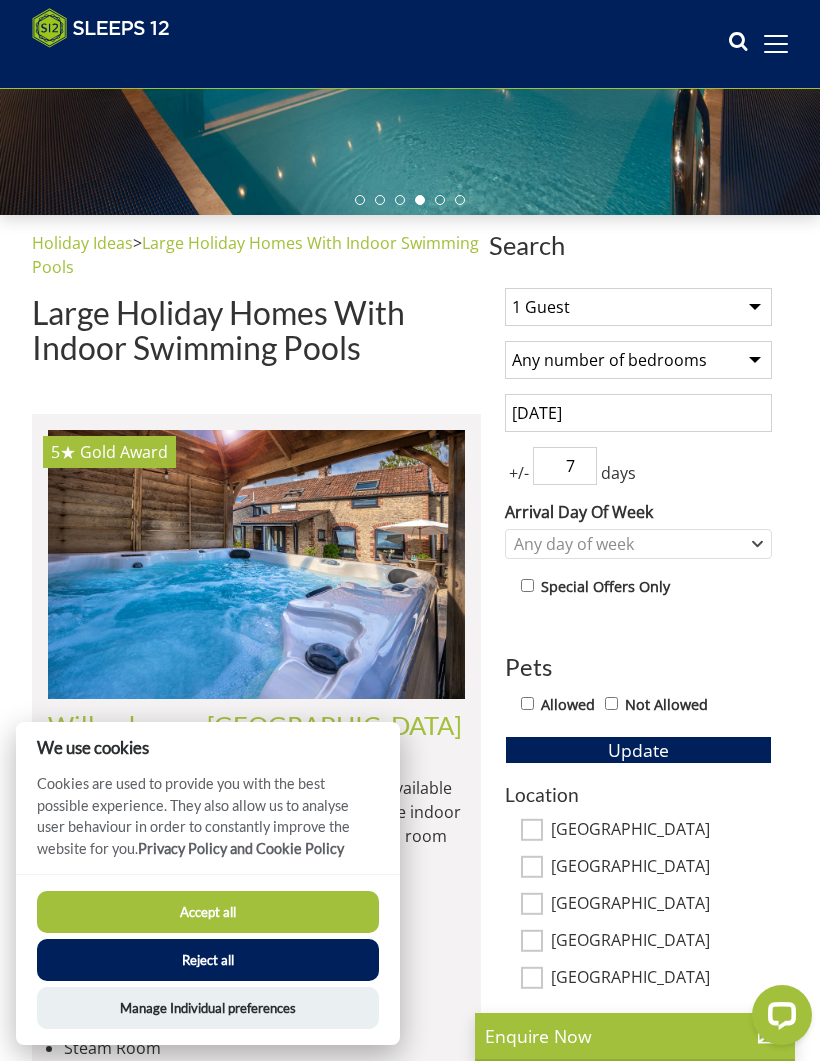click on "7" at bounding box center [565, 466] 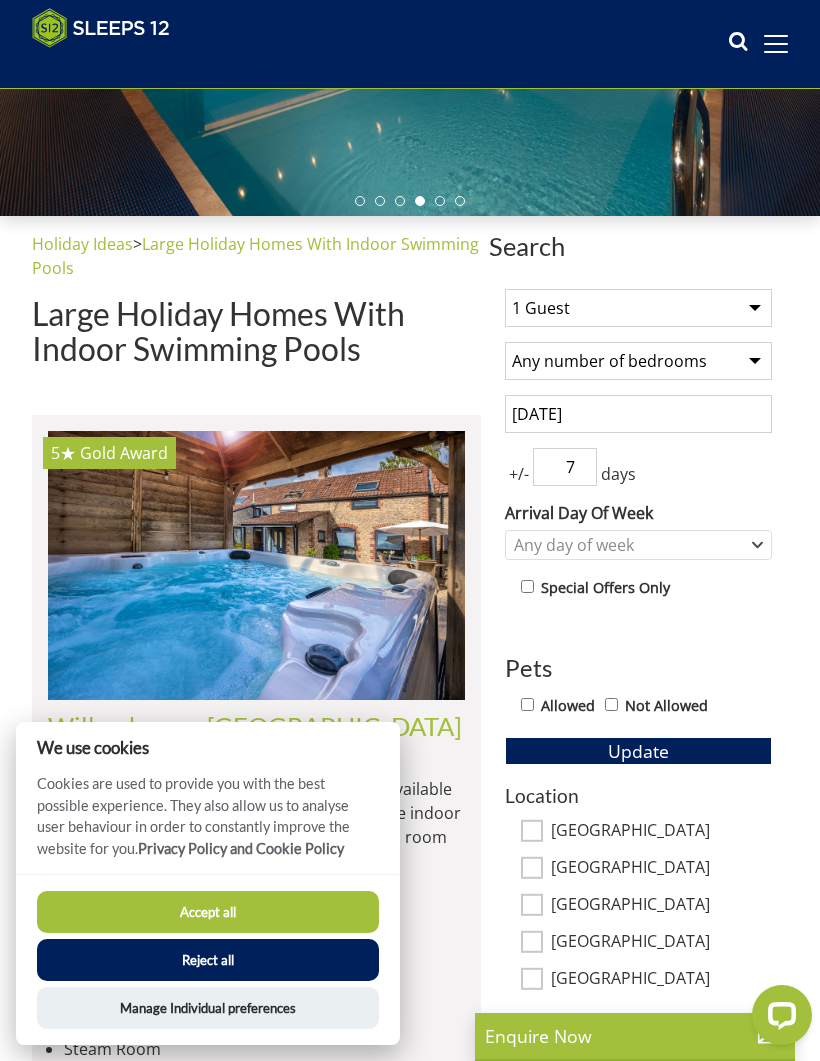 click on "7" at bounding box center (565, 467) 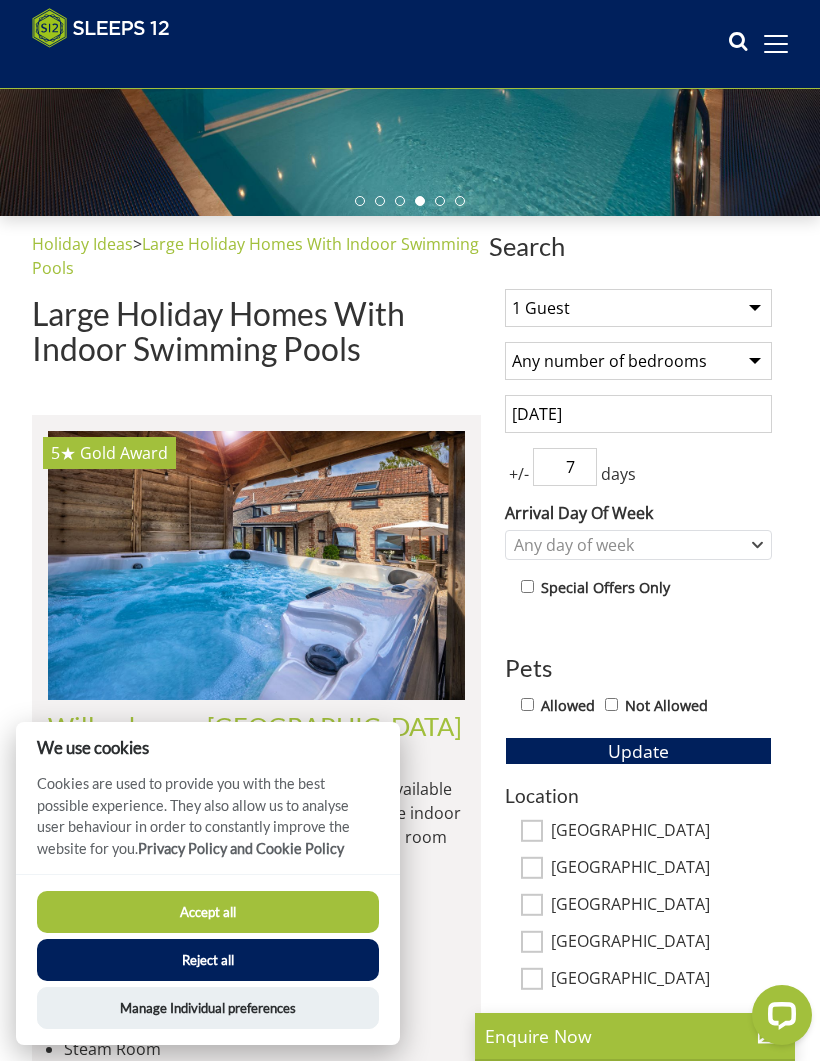 click on "days" at bounding box center [618, 474] 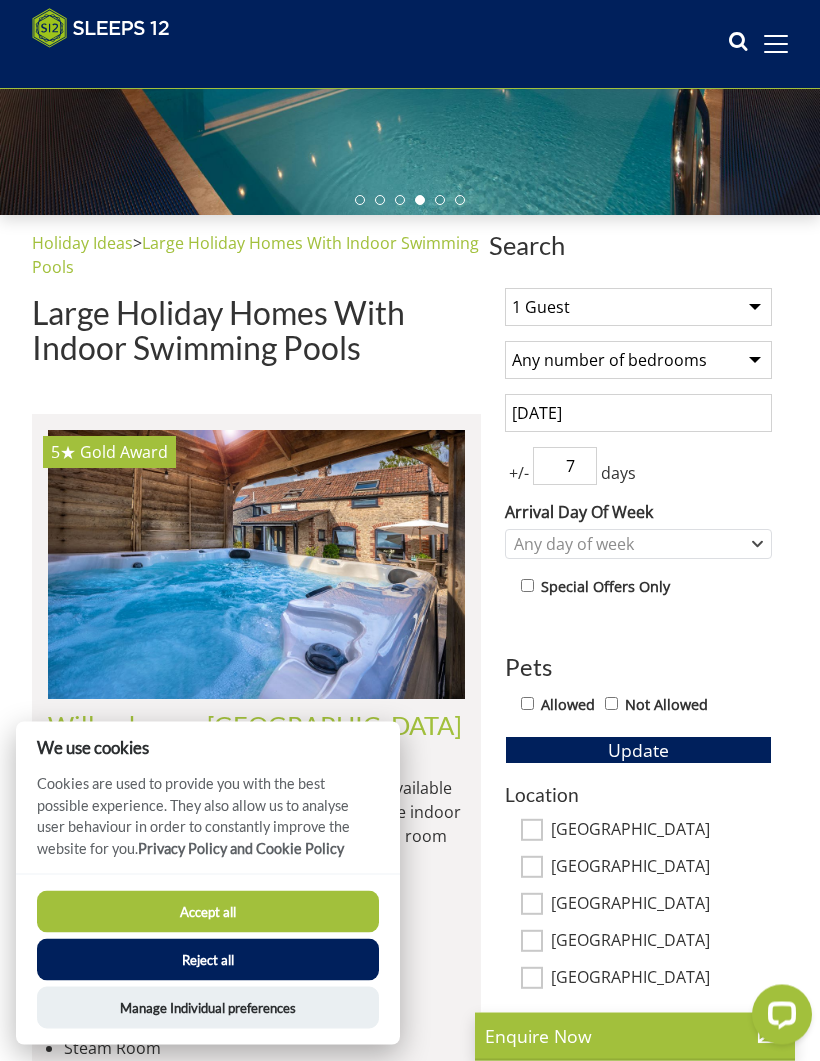 click on "7" at bounding box center (565, 467) 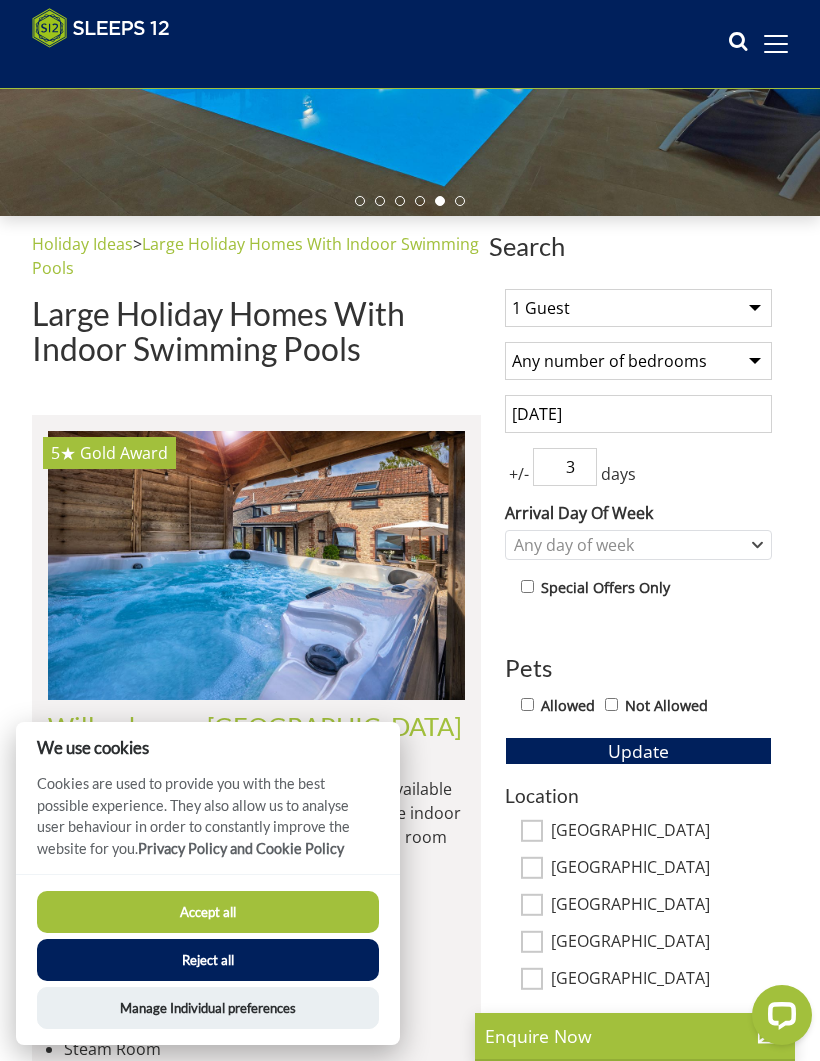 type on "3" 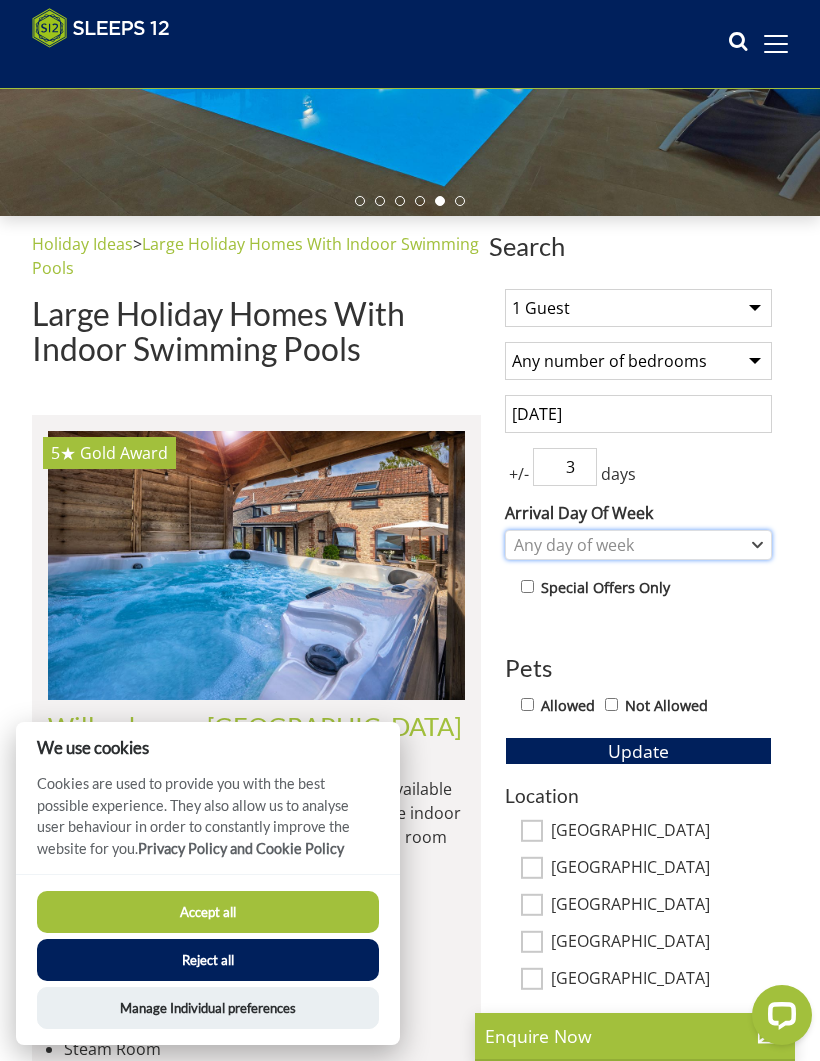 click 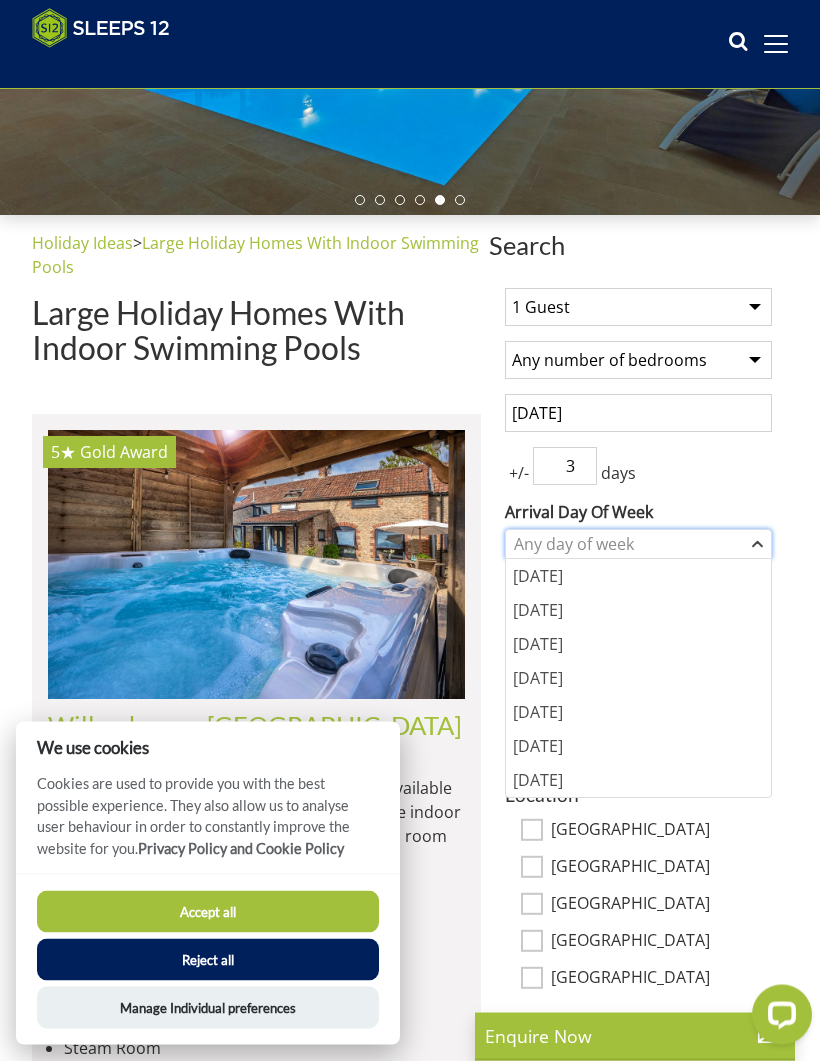 scroll, scrollTop: 377, scrollLeft: 0, axis: vertical 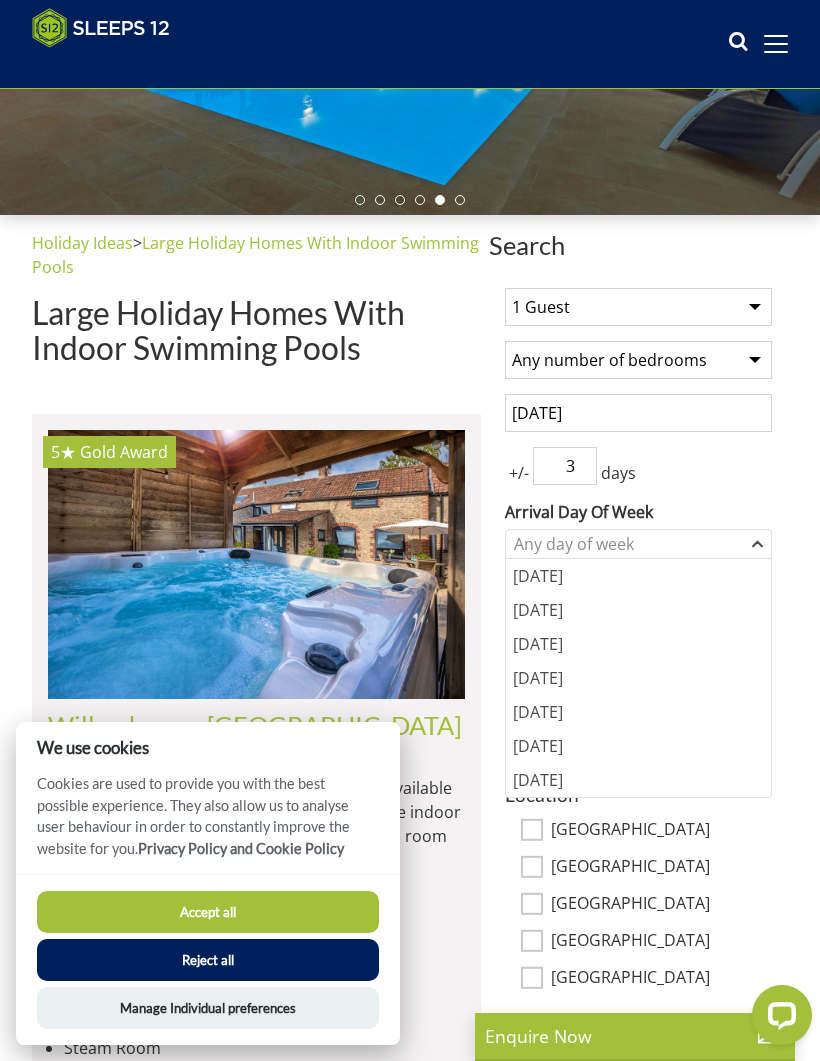 click on "[DATE]" at bounding box center [638, 746] 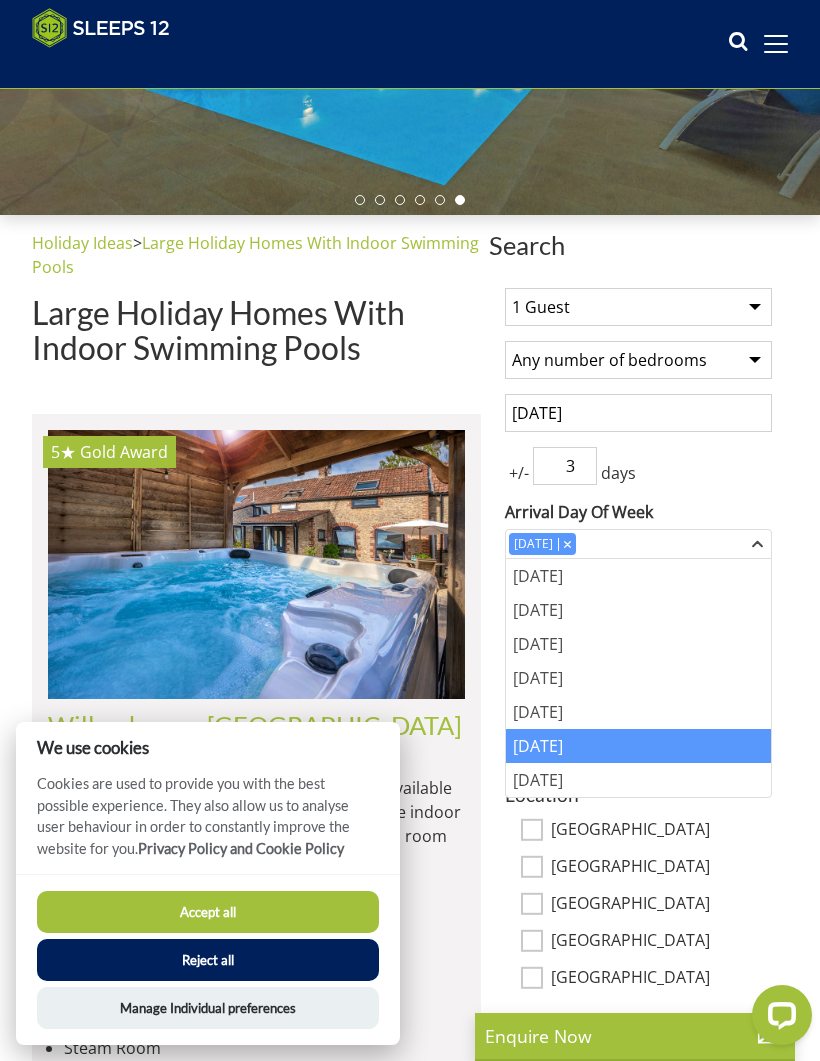 click on "Search
Search
1 Guest
2 Guests
3 Guests
4 Guests
5 Guests
6 Guests
7 Guests
8 Guests
9 Guests
10 Guests
11 Guests
12 Guests
13 Guests
14 Guests
15 Guests
16 Guests
17 Guests
18 Guests
19 Guests
20 Guests
21 Guests
22 Guests
23 Guests
24 Guests
25 Guests
26 Guests
27 Guests
28 Guests
29 Guests
30 Guests
31 Guests
32 Guests
33 Guests
34 Guests
35 Guests
36 Guests
37 Guests
38 Guests
39 Guests
40 Guests
41 Guests
42 Guests
43 Guests
44 Guests
45 Guests
46 Guests
47 Guests
48 Guests
49 Guests
50 Guests
51 Guests
52 Guests
53 Guests
54 Guests
55 Guests
56 Guests
57 Guests
58 Guests
59 Guests
60 Guests
61 Guests
62 Guests
63 Guests
64 Guests
65 Guests
66 Guests
67 Guests
68 Guests
69 Guests
70 Guests
71 Guests" at bounding box center [410, 7264] 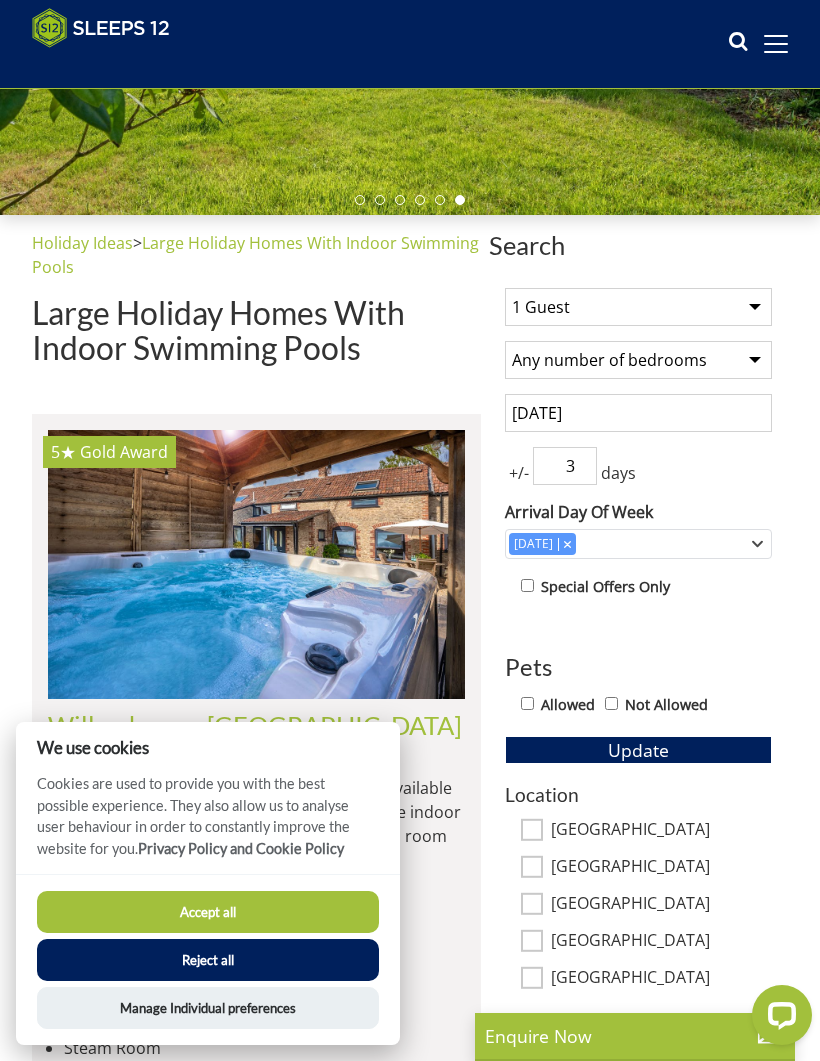 click on "Allowed
Not Allowed" at bounding box center [646, 706] 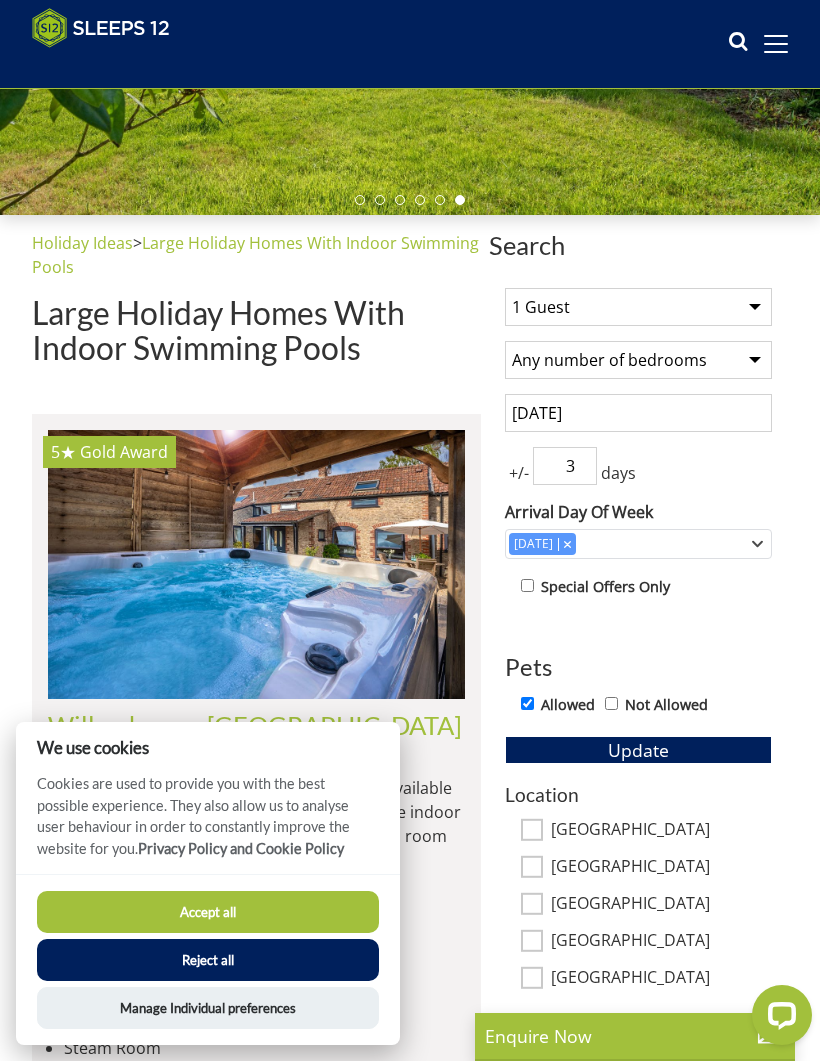 click on "Update" at bounding box center (638, 750) 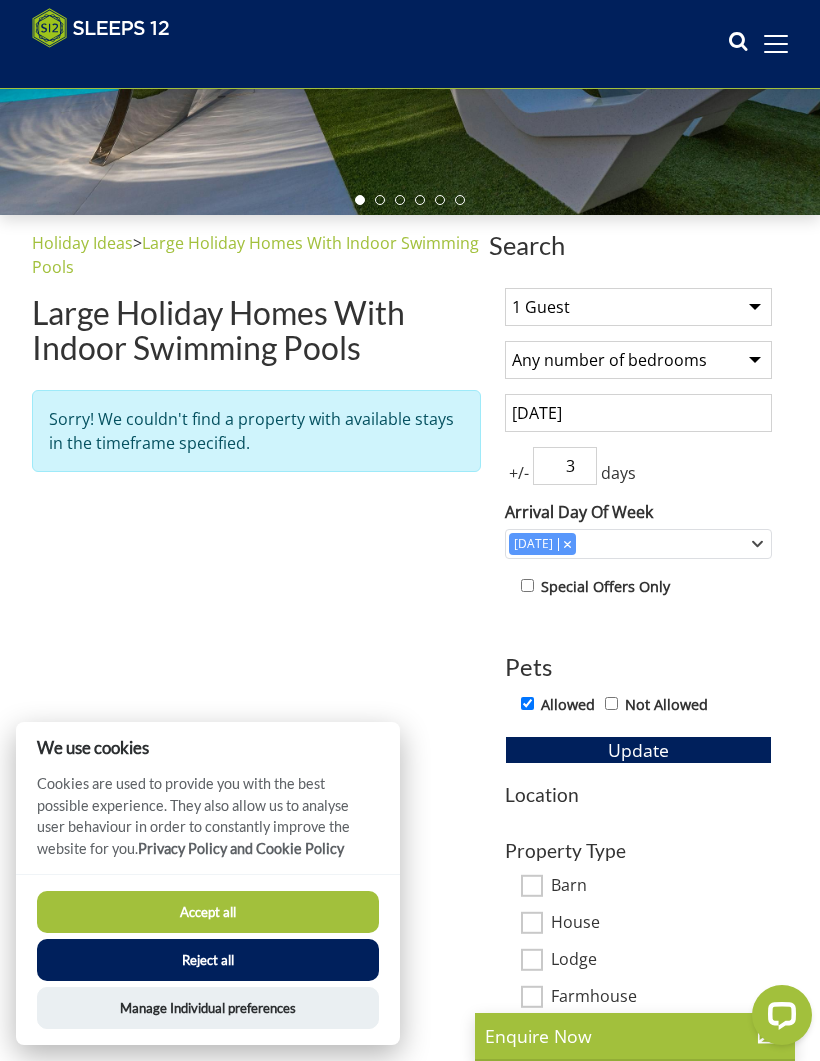 click on "Accept all" at bounding box center [208, 912] 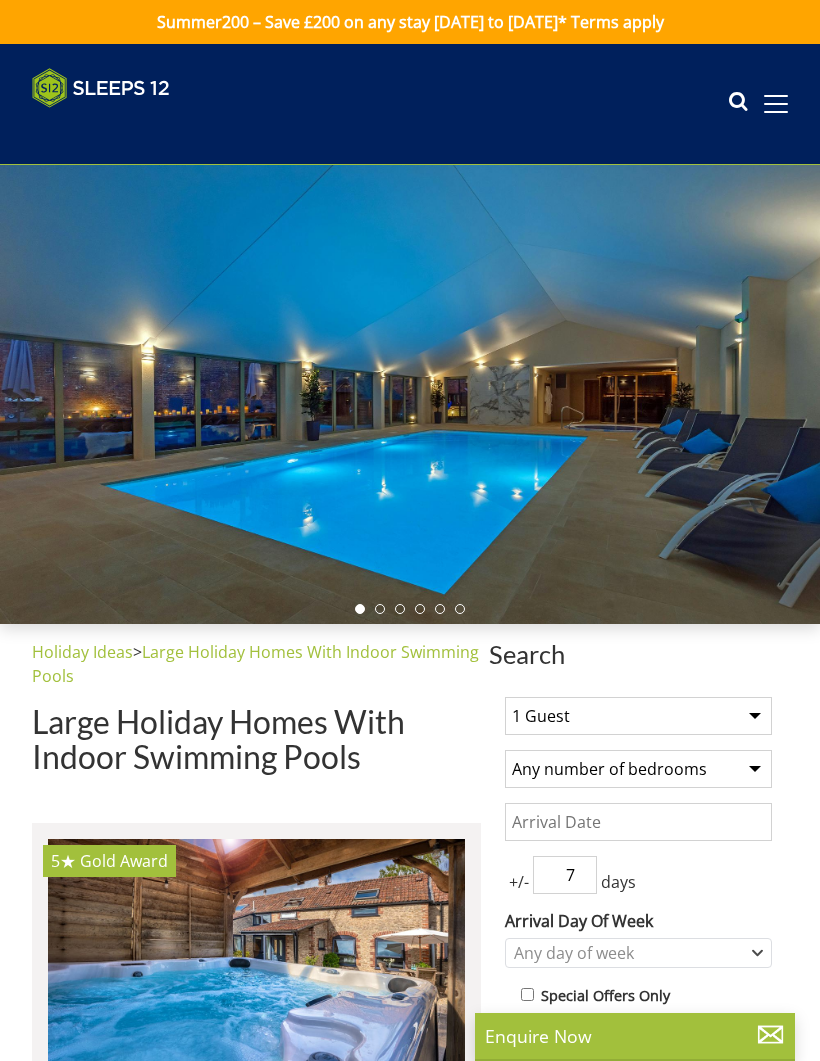 scroll, scrollTop: 0, scrollLeft: 0, axis: both 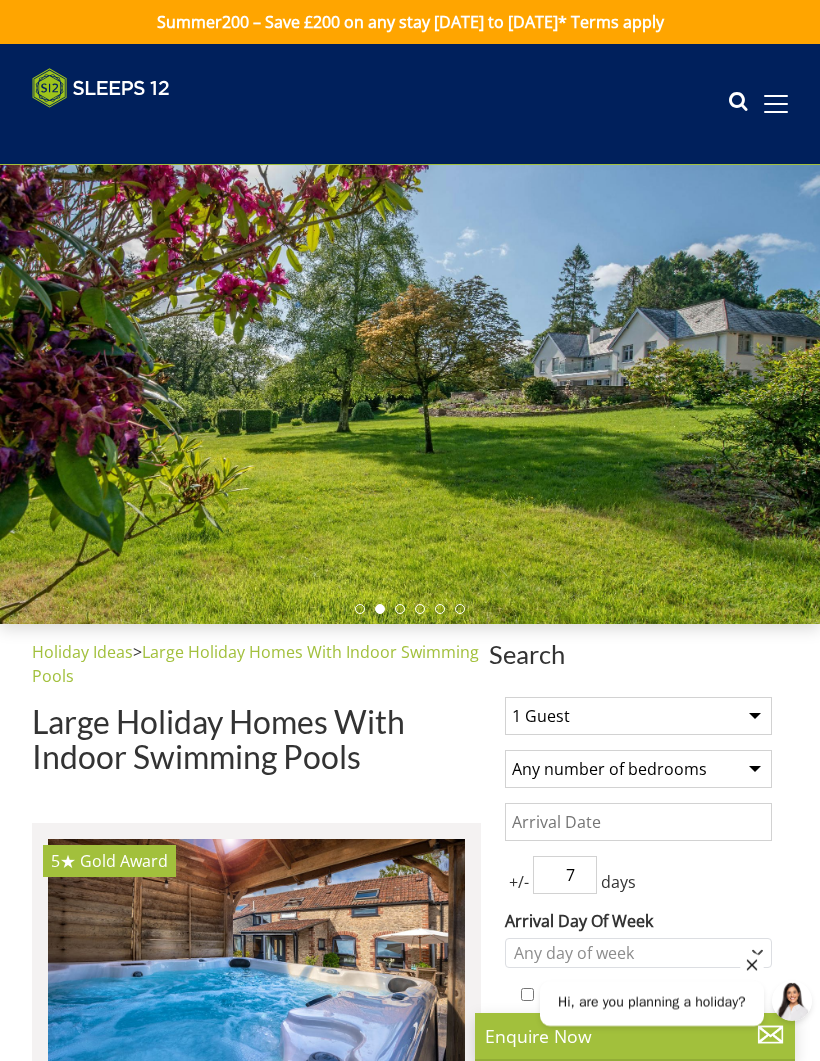 click on "Date" at bounding box center [638, 822] 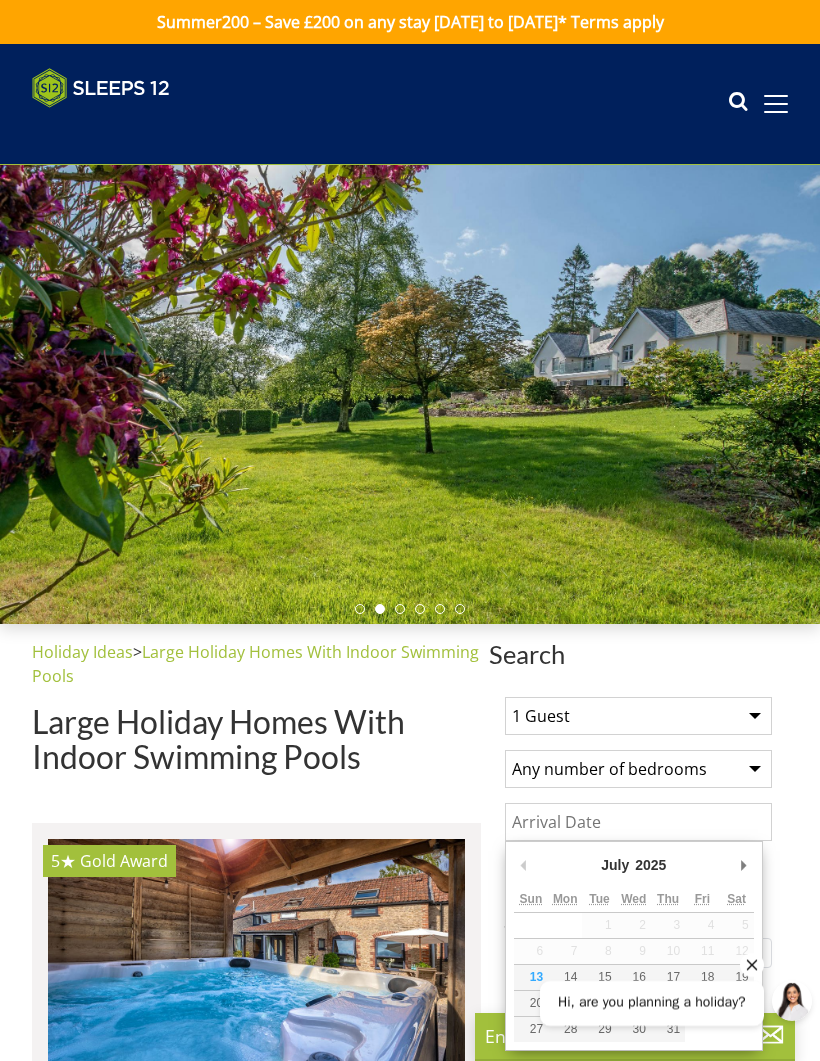 scroll, scrollTop: 100, scrollLeft: 0, axis: vertical 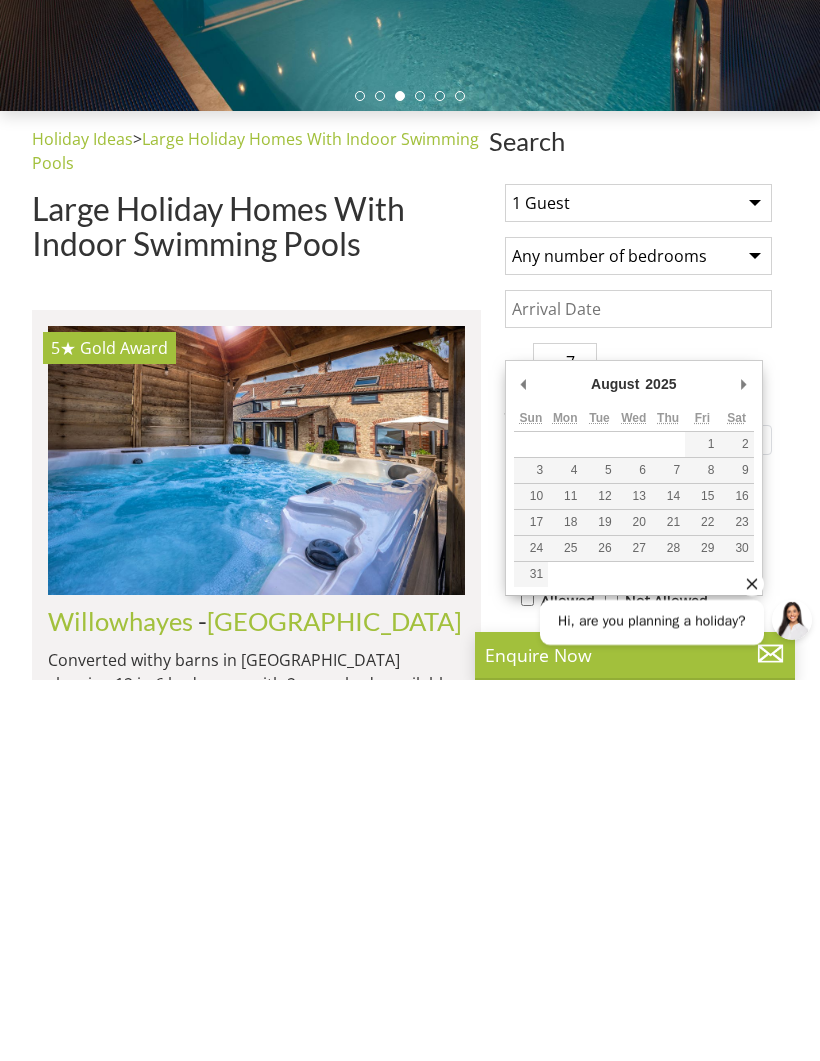 type on "[DATE]" 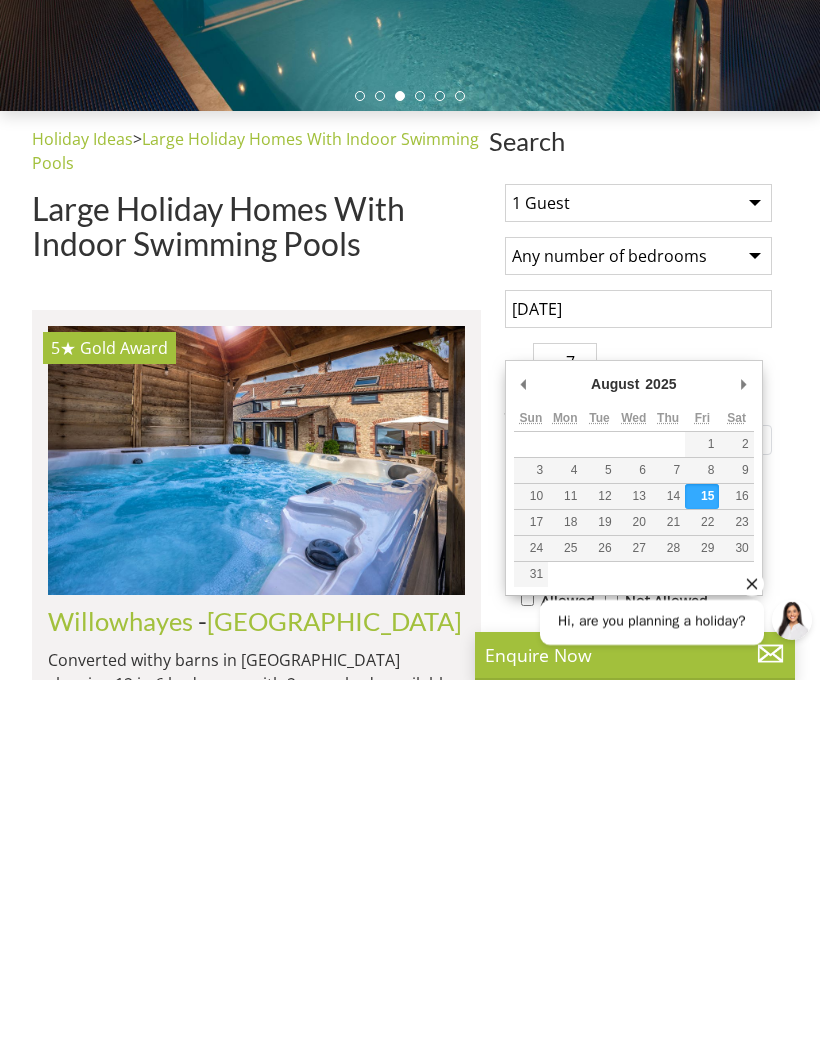 scroll, scrollTop: 482, scrollLeft: 0, axis: vertical 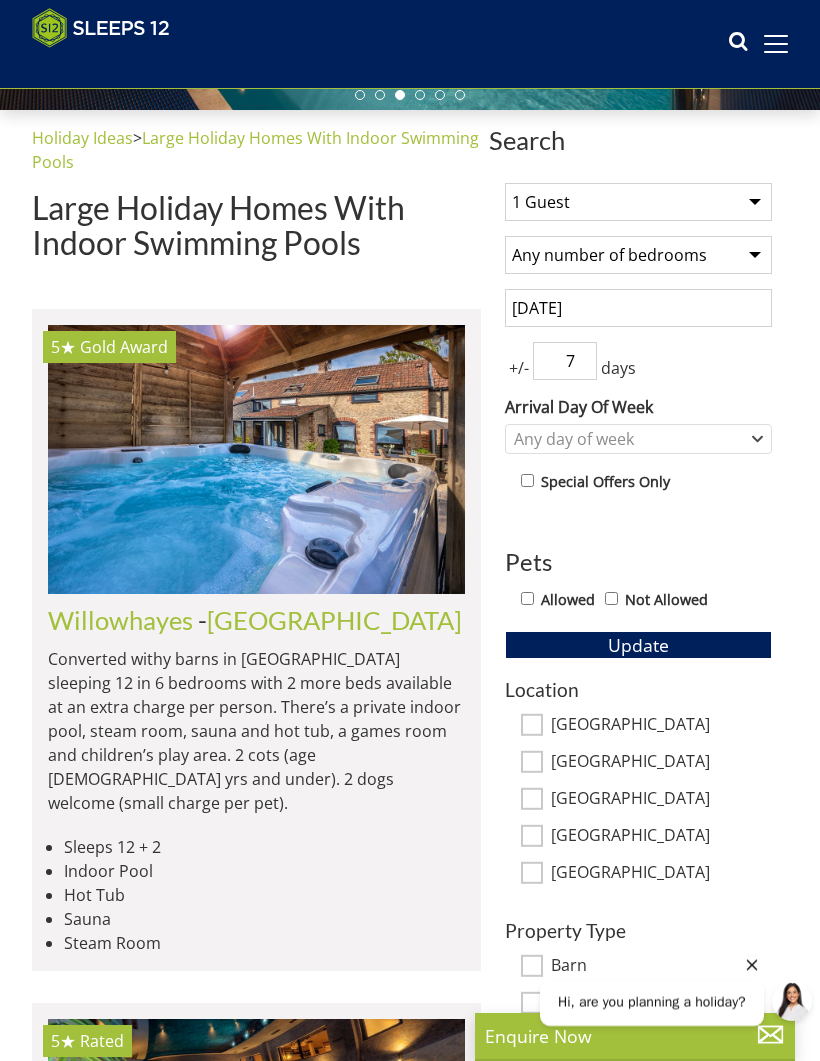 click on "7" at bounding box center (565, 361) 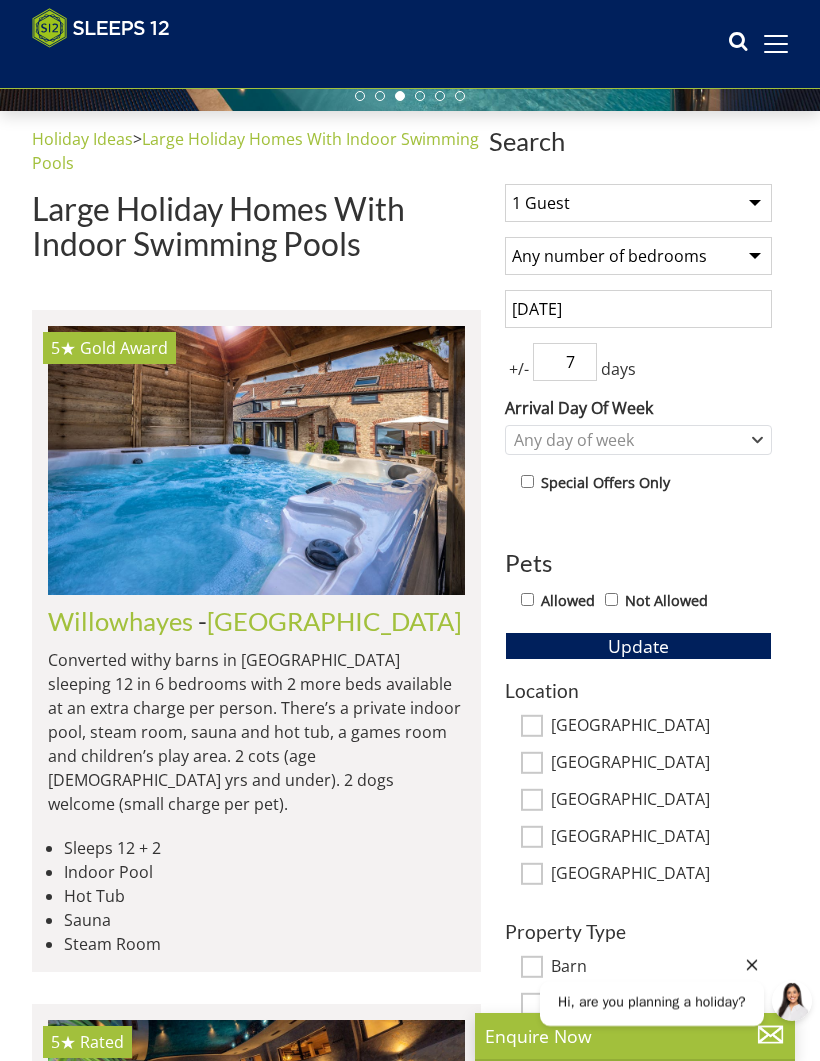 click on "7" at bounding box center (565, 362) 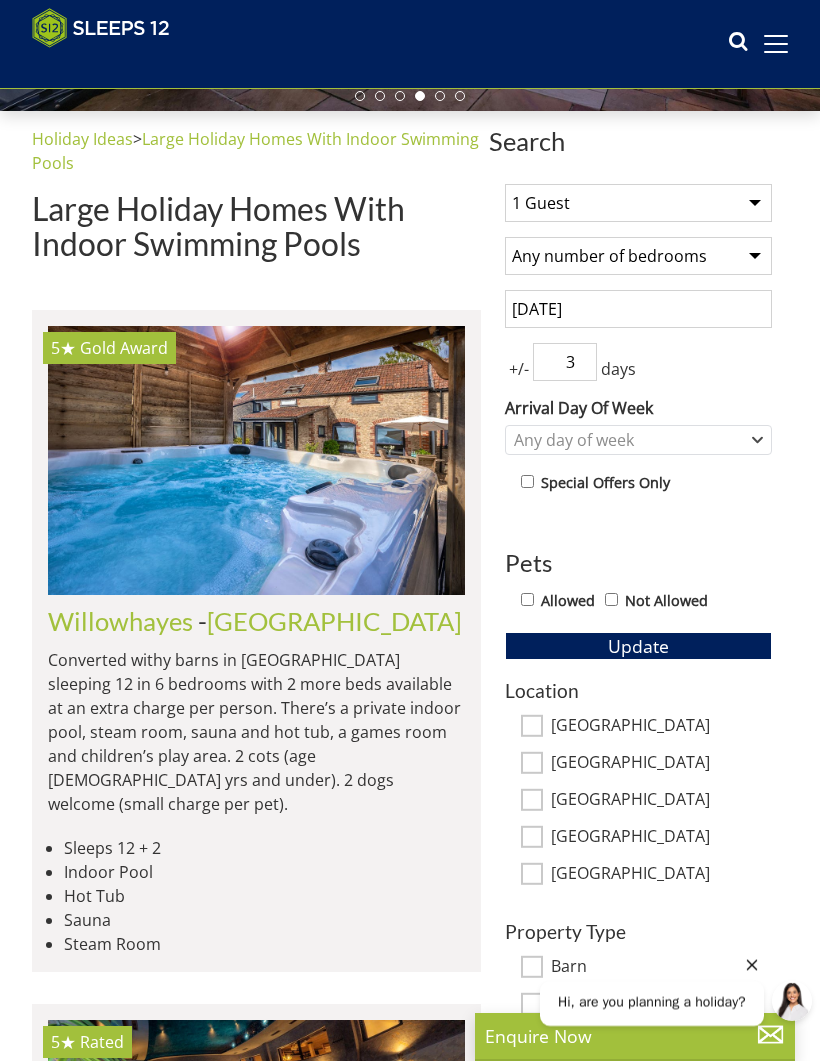 type on "3" 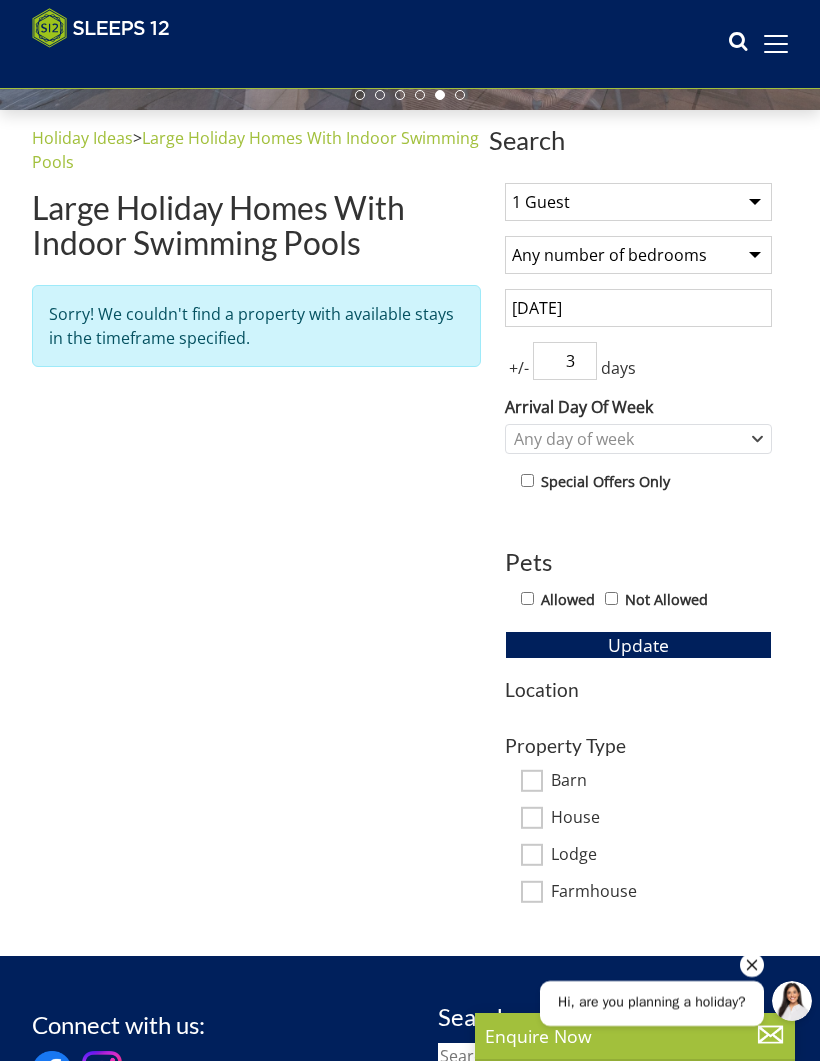 click on "Update" at bounding box center (638, 645) 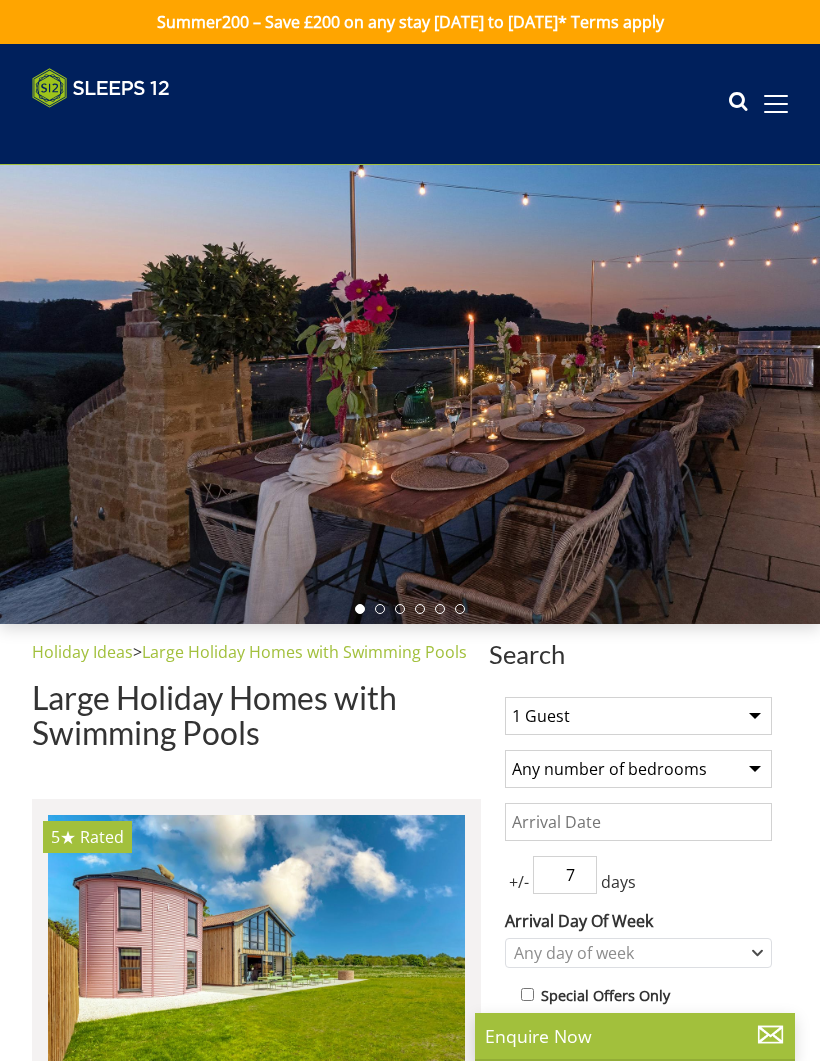 scroll, scrollTop: 0, scrollLeft: 0, axis: both 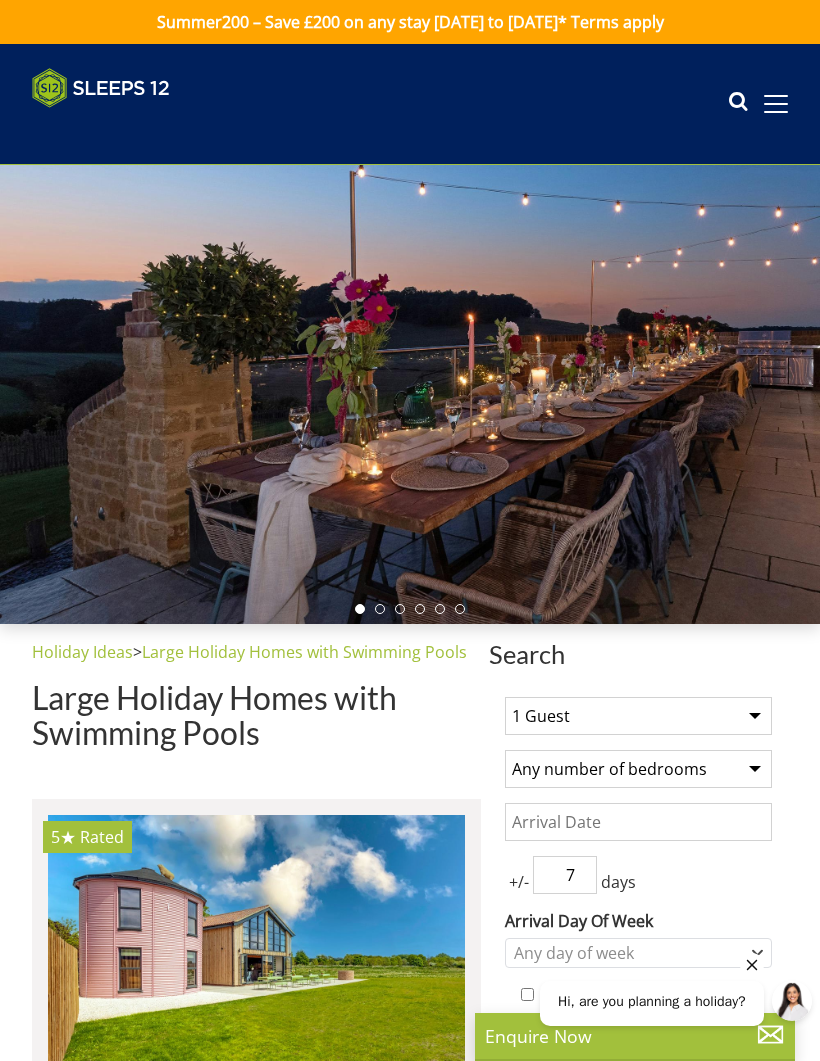 click on "1 Guest
2 Guests
3 Guests
4 Guests
5 Guests
6 Guests
7 Guests
8 Guests
9 Guests
10 Guests
11 Guests
12 Guests
13 Guests
14 Guests
15 Guests
16 Guests
17 Guests
18 Guests
19 Guests
20 Guests
21 Guests
22 Guests
23 Guests
24 Guests
25 Guests
26 Guests
27 Guests
28 Guests
29 Guests
30 Guests
31 Guests
32 Guests
33 Guests
34 Guests
35 Guests
36 Guests
37 Guests
38 Guests
39 Guests
40 Guests
41 Guests
42 Guests
43 Guests
44 Guests
45 Guests
46 Guests
47 Guests
48 Guests
49 Guests
50 Guests
51 Guests
52 Guests
53 Guests
54 Guests
55 Guests
56 Guests
57 Guests
58 Guests
59 Guests
60 Guests
61 Guests
62 Guests
63 Guests
64 Guests
65 Guests
66 Guests
67 Guests
68 Guests
69 Guests
70 Guests
71 Guests
72 Guests
73 Guests
74 Guests
75 Guests
76 Guests
77 Guests
78 Guests
79 Guests
80 Guests
81 Guests
82 Guests
83 Guests
84 Guests
85 Guests
86 Guests" at bounding box center (638, 716) 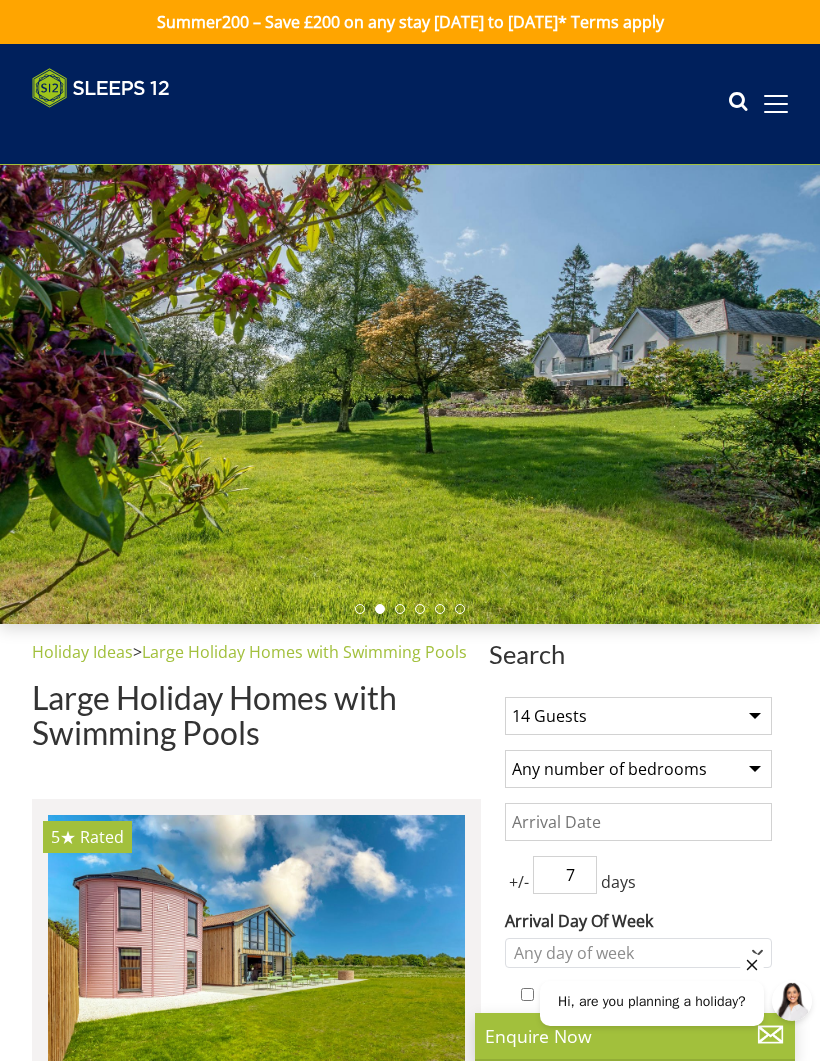 click on "Date" at bounding box center (638, 822) 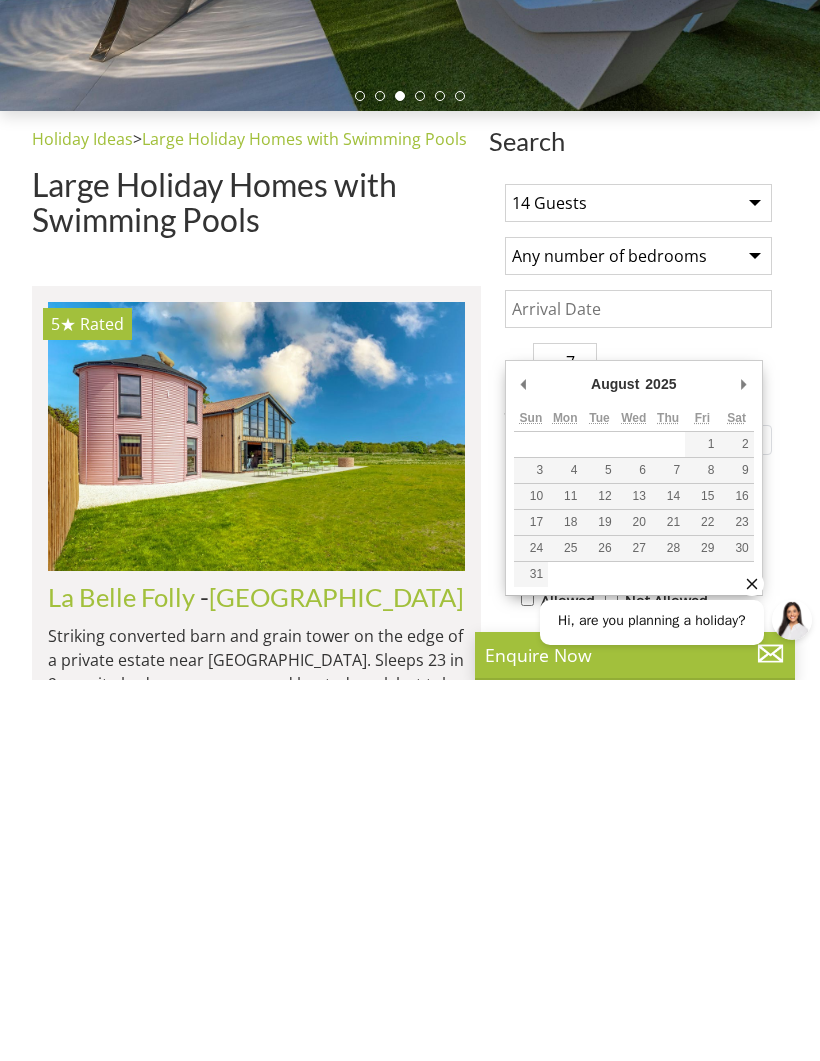 type on "16/08/2025" 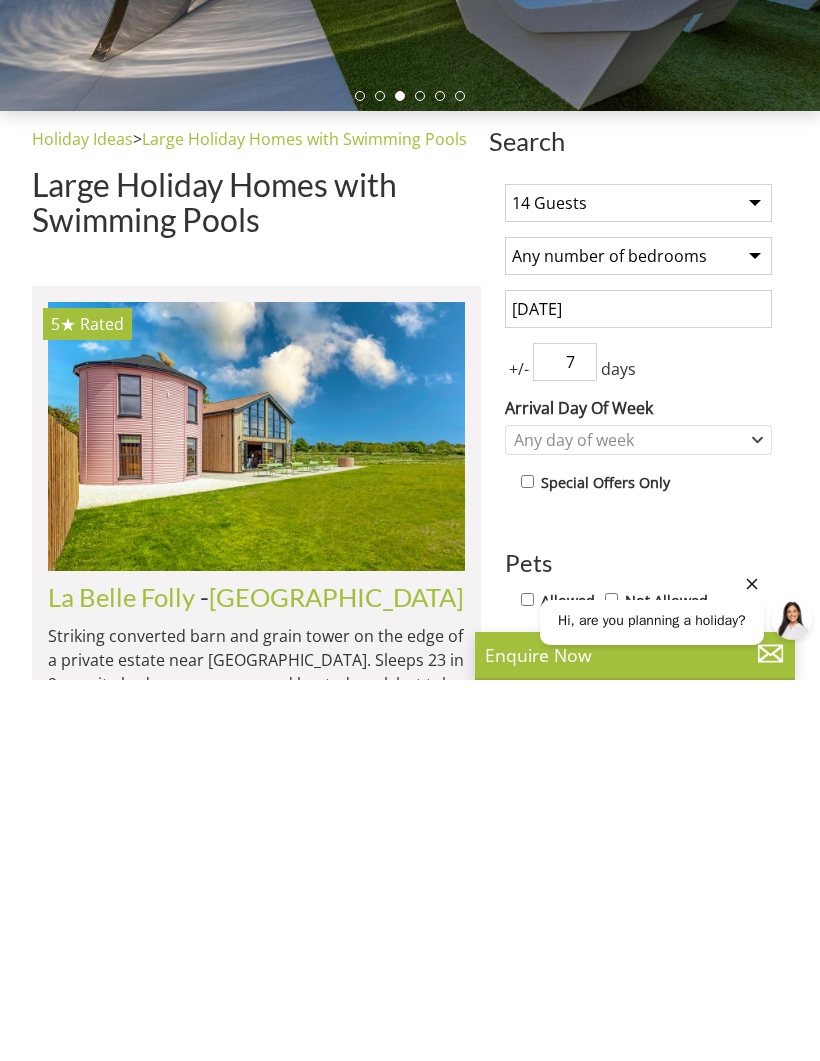 scroll, scrollTop: 482, scrollLeft: 0, axis: vertical 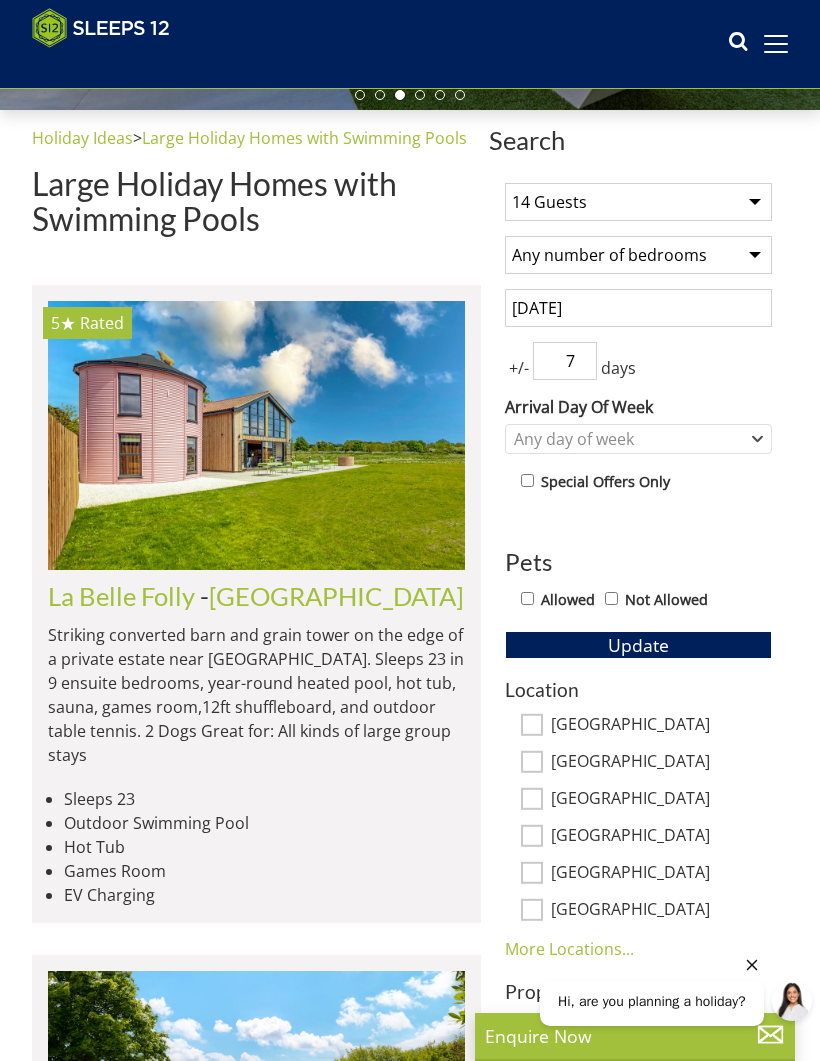 click on "Update" at bounding box center [638, 645] 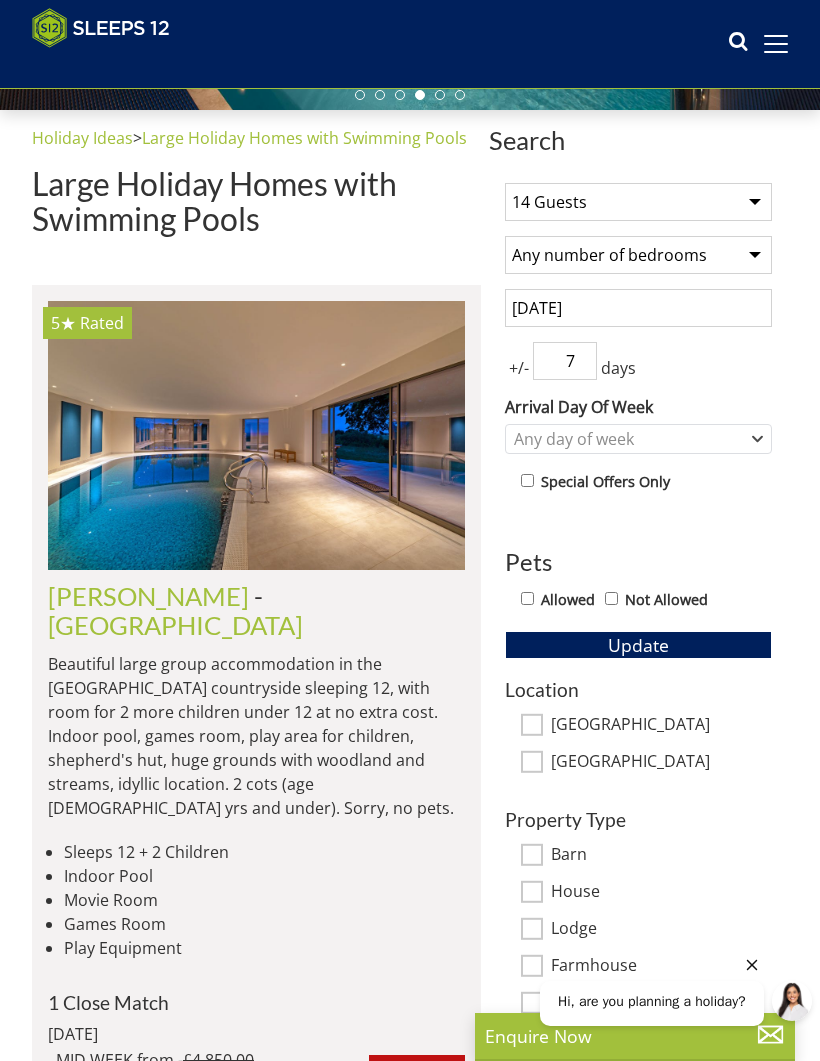 click on "7" at bounding box center [565, 361] 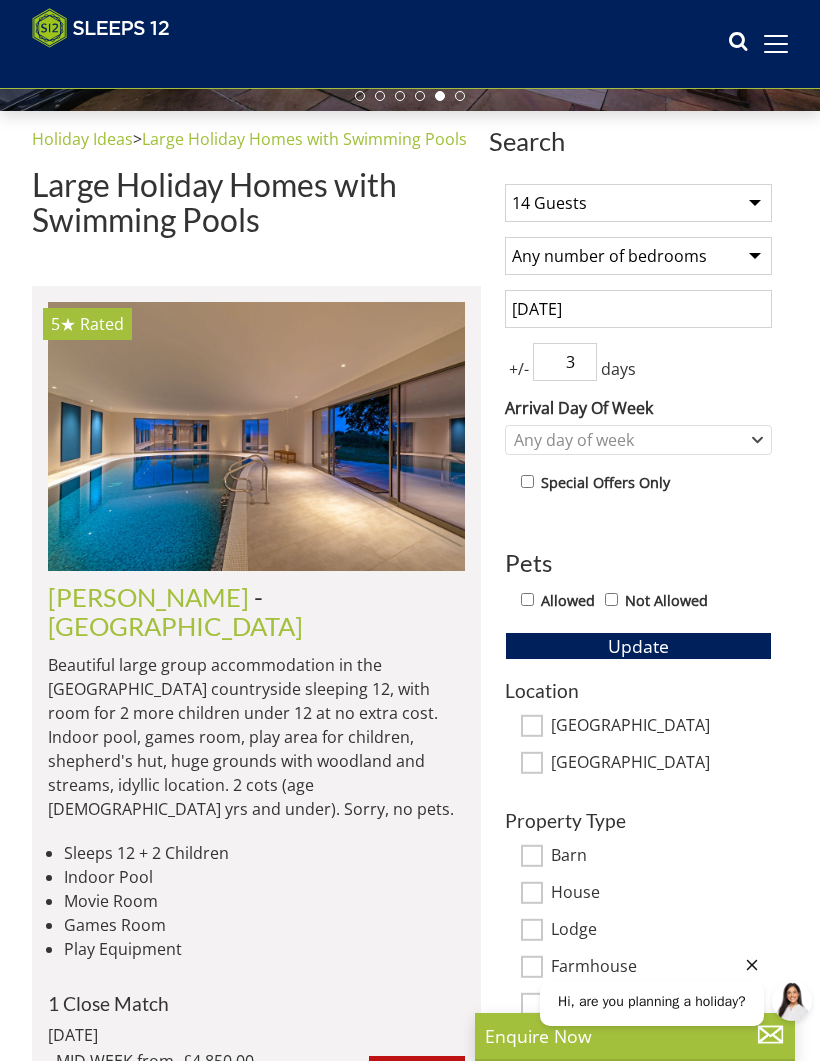 type on "3" 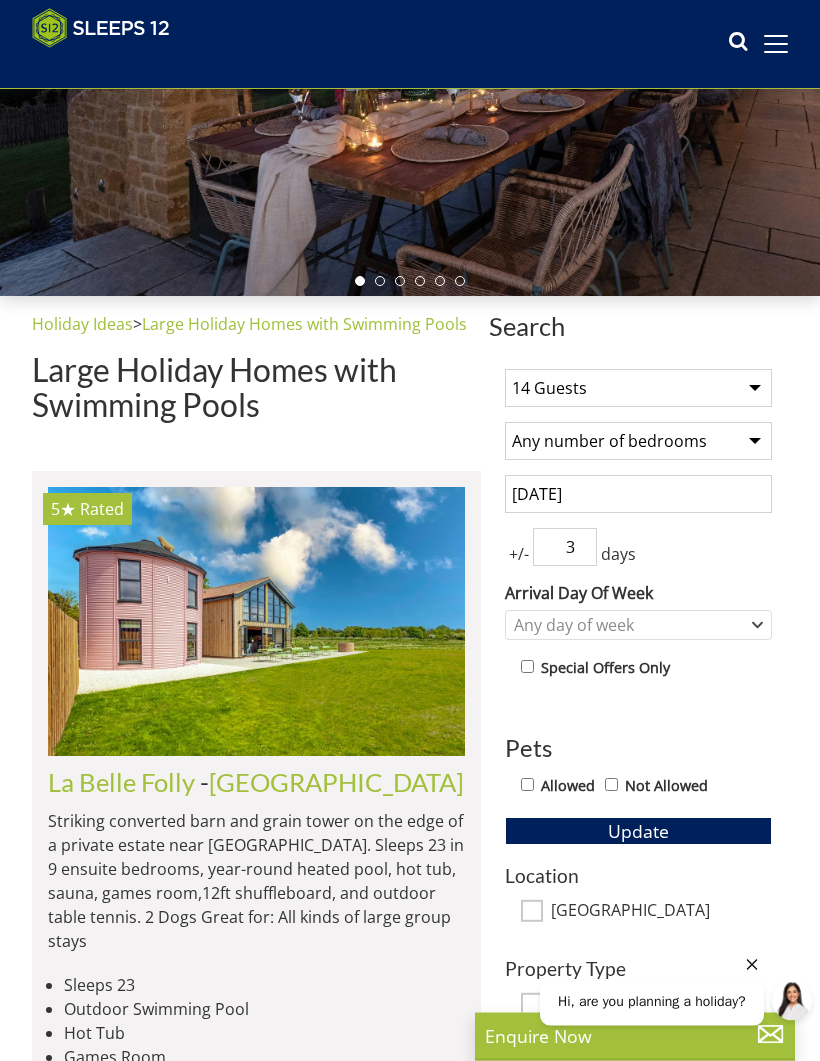 scroll, scrollTop: 290, scrollLeft: 0, axis: vertical 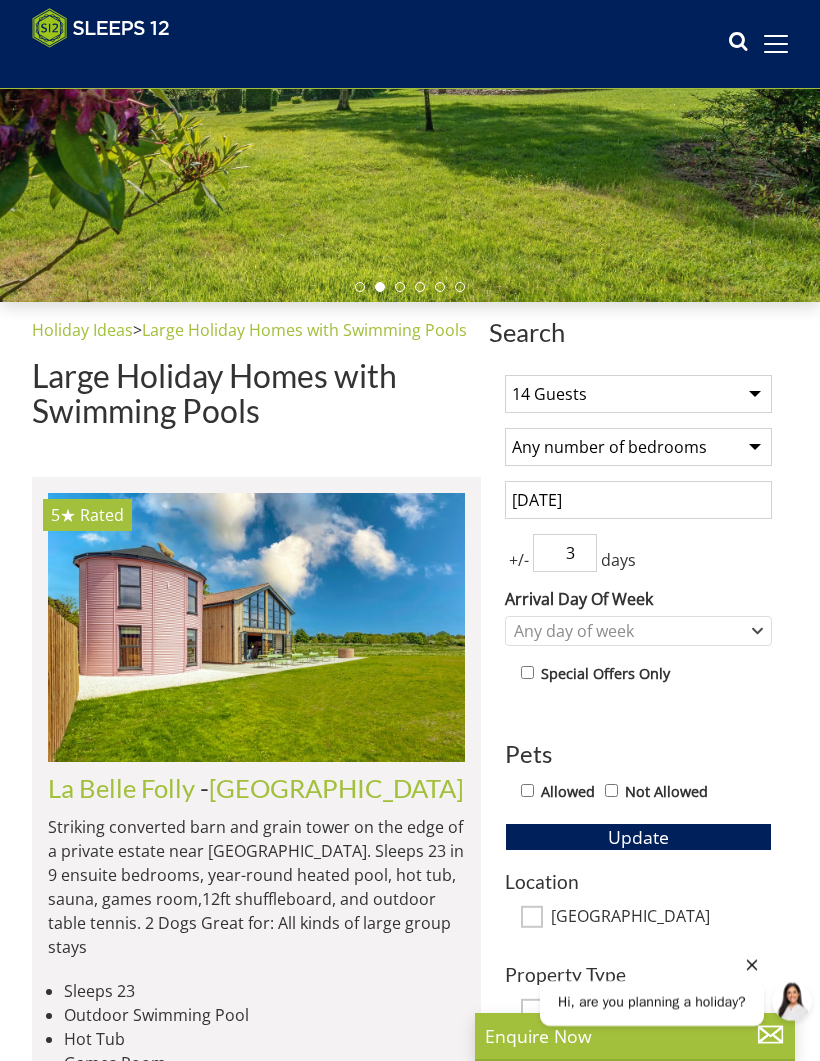 click at bounding box center (256, 627) 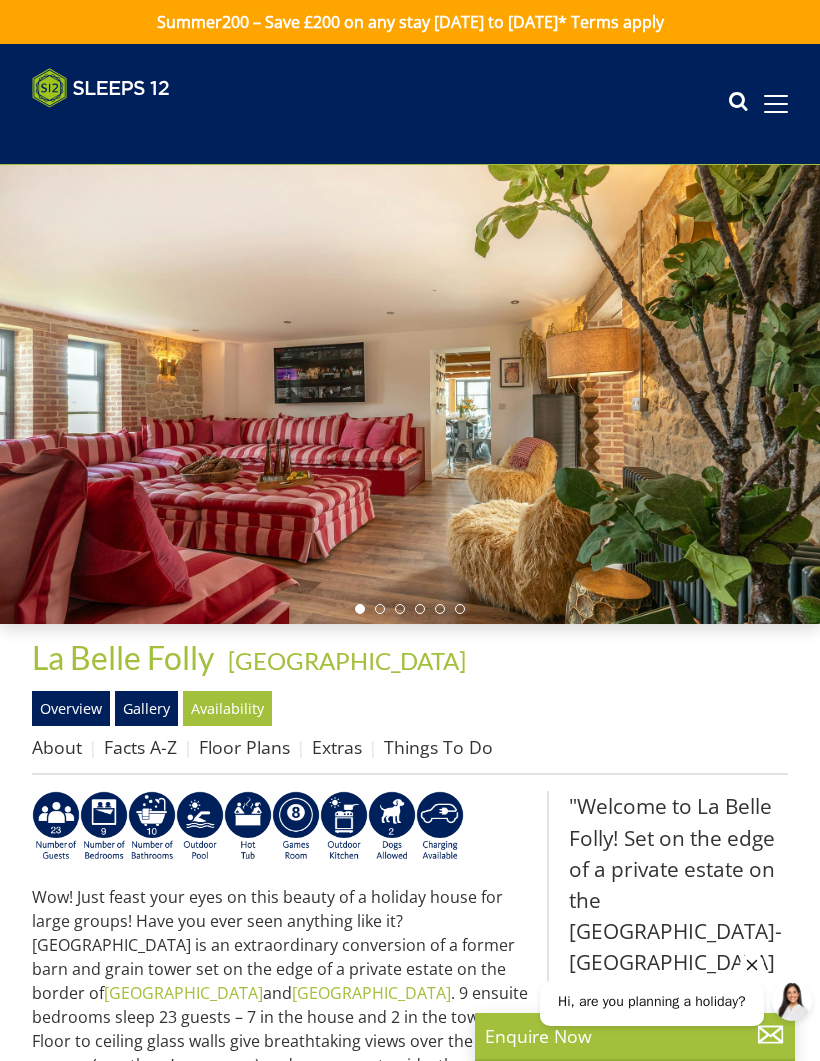 scroll, scrollTop: 0, scrollLeft: 0, axis: both 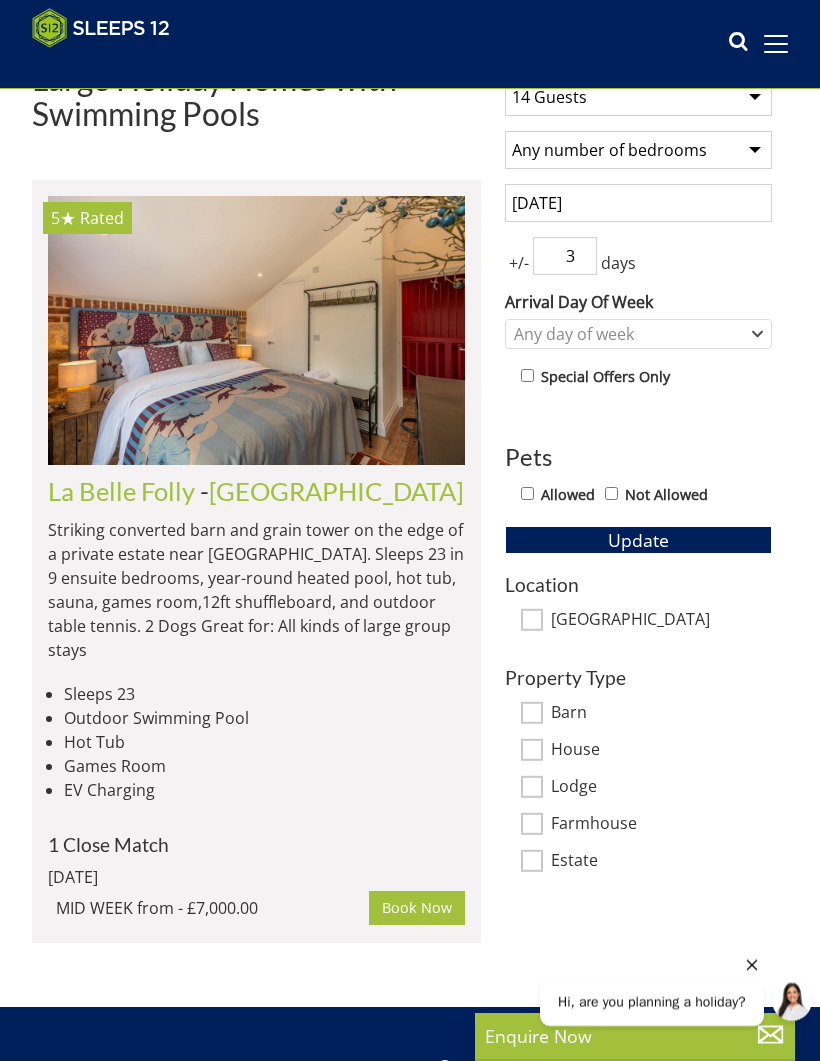 click 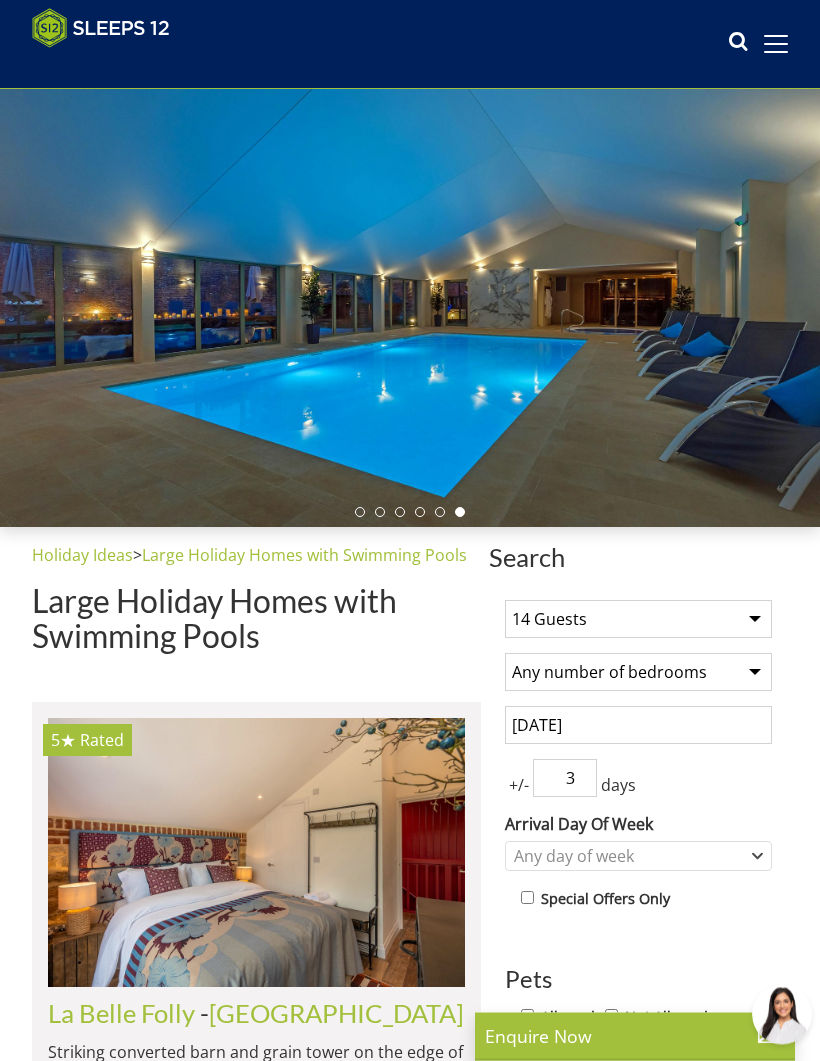 scroll, scrollTop: 0, scrollLeft: 0, axis: both 